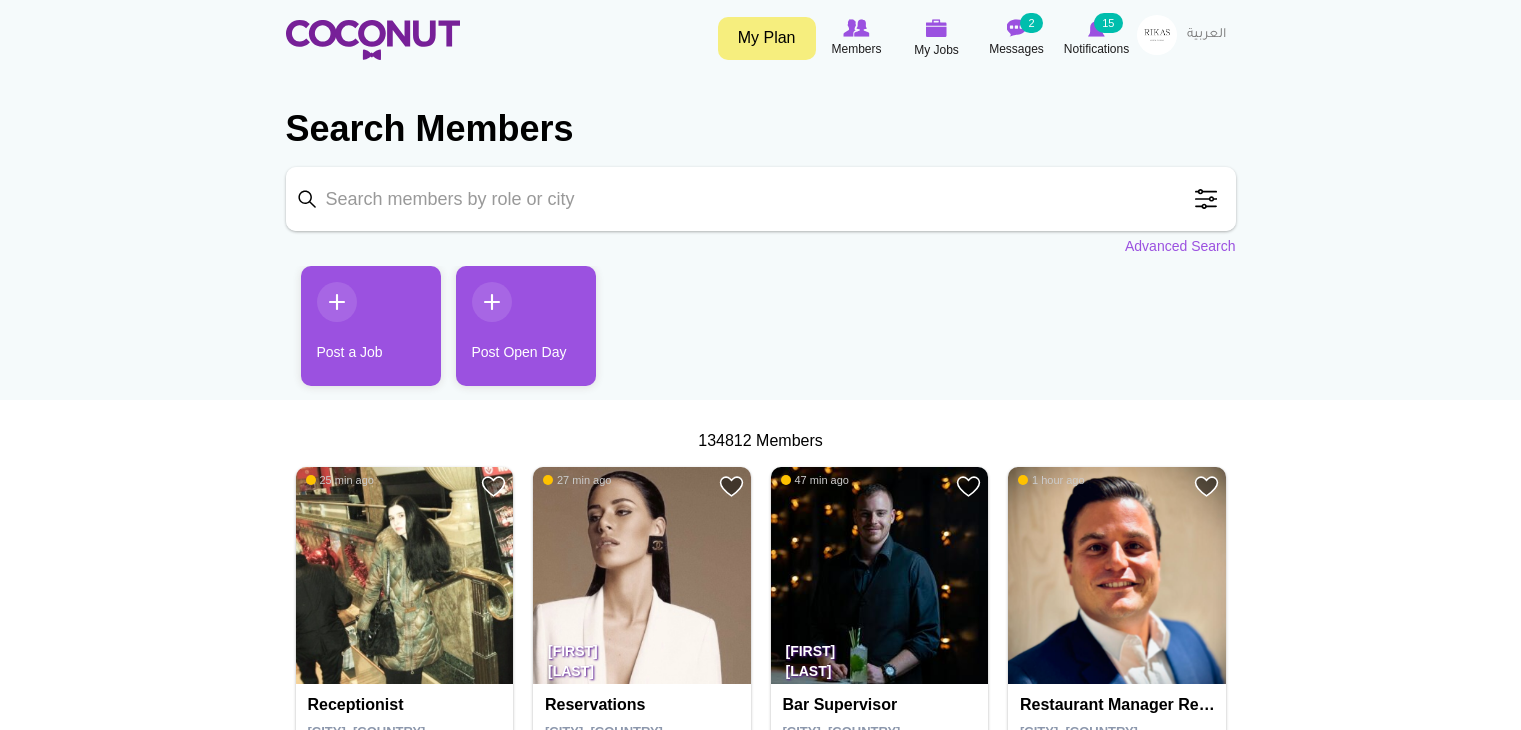scroll, scrollTop: 0, scrollLeft: 0, axis: both 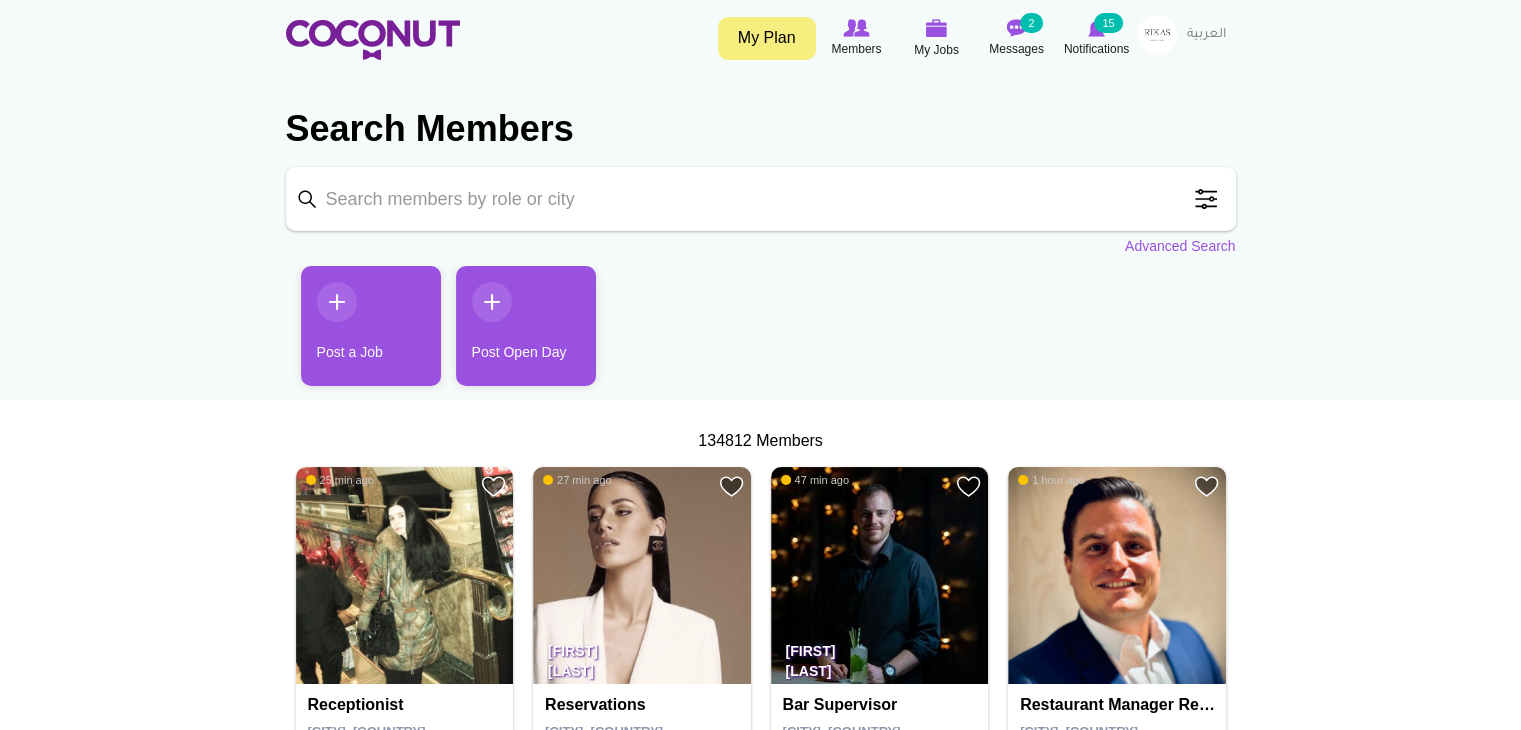click on "Toggle navigation
My Plan
Members
My Jobs
Post a Job
Messages
2
Notifications
15
My Jobs" at bounding box center (760, 2173) 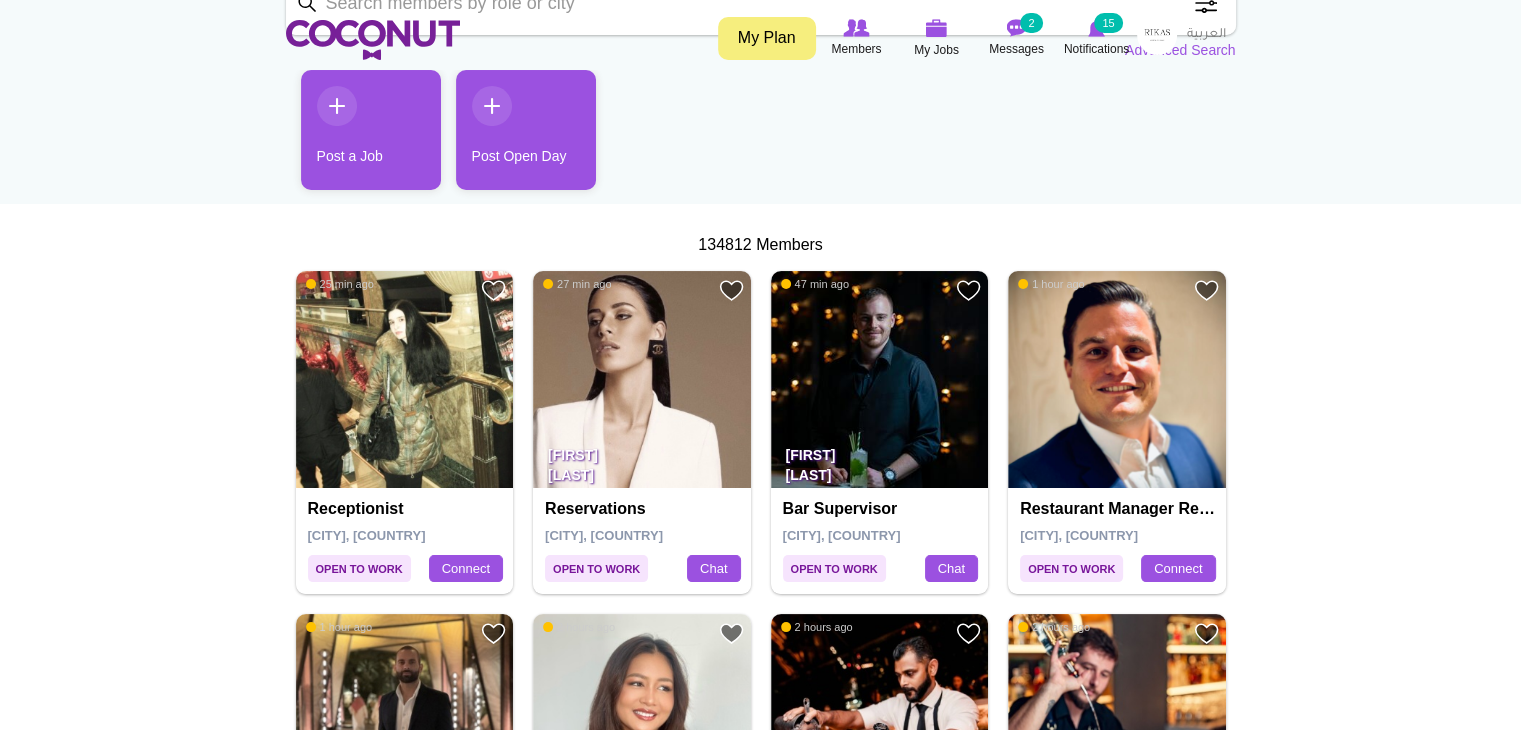 scroll, scrollTop: 0, scrollLeft: 0, axis: both 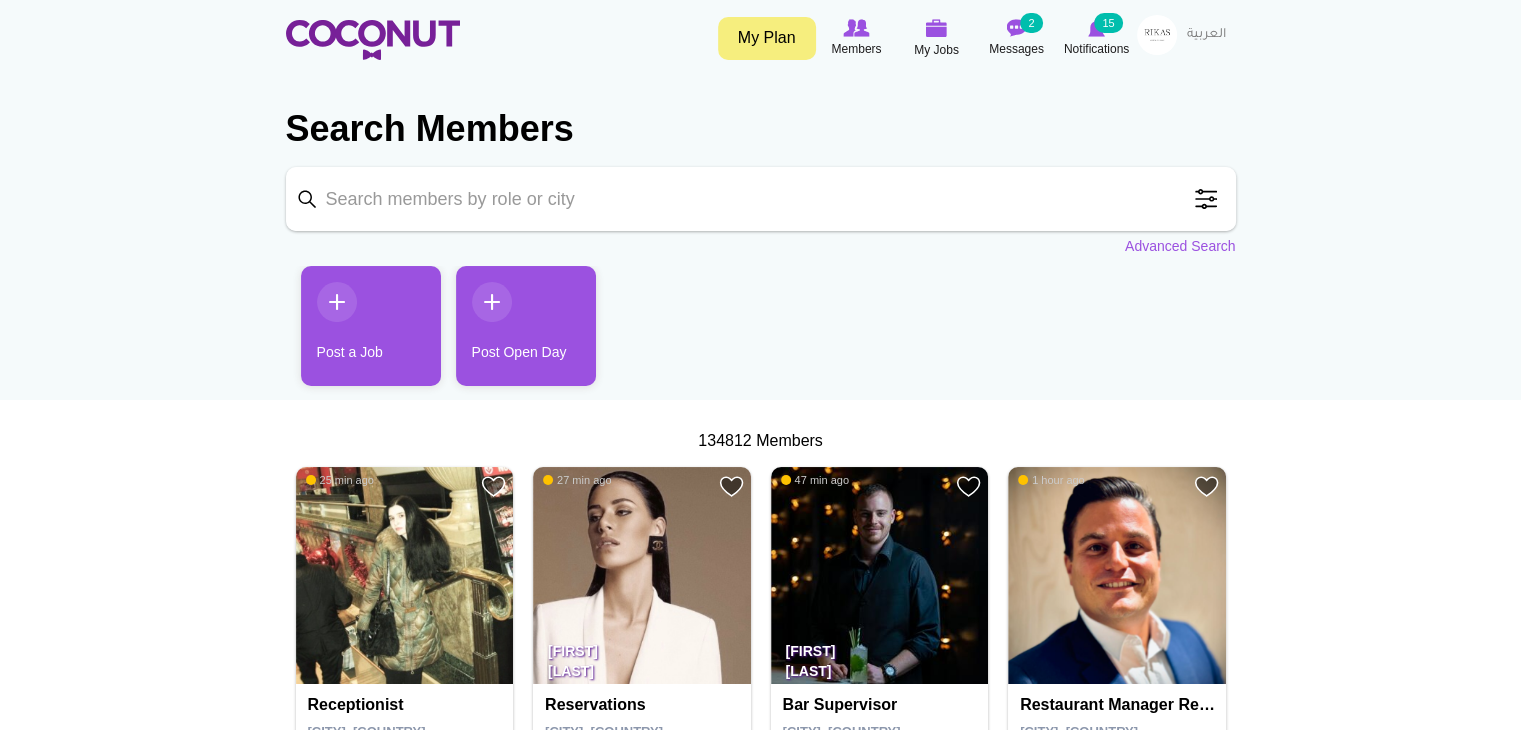 click at bounding box center (1206, 199) 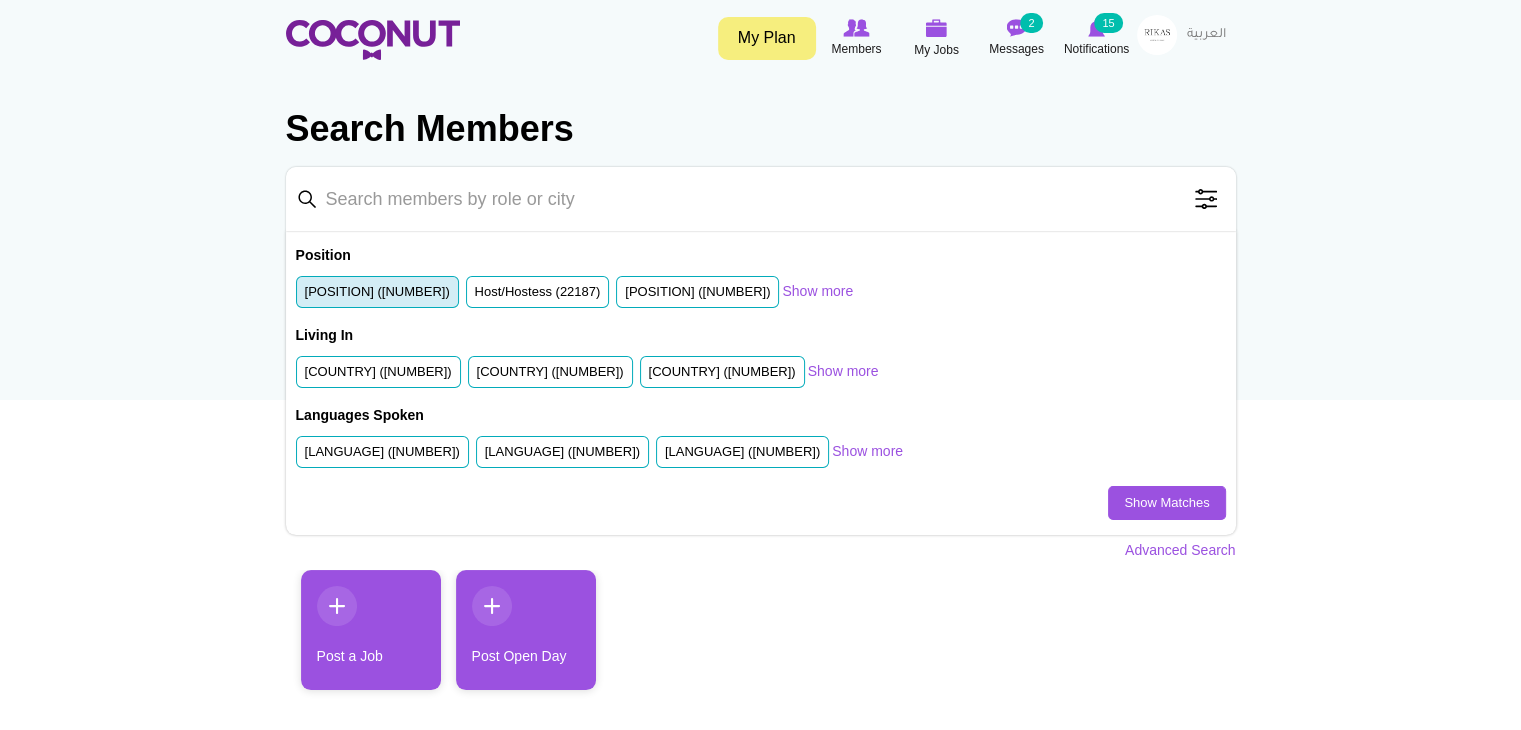click on "Waiter/Waitress (35964)" at bounding box center [377, 292] 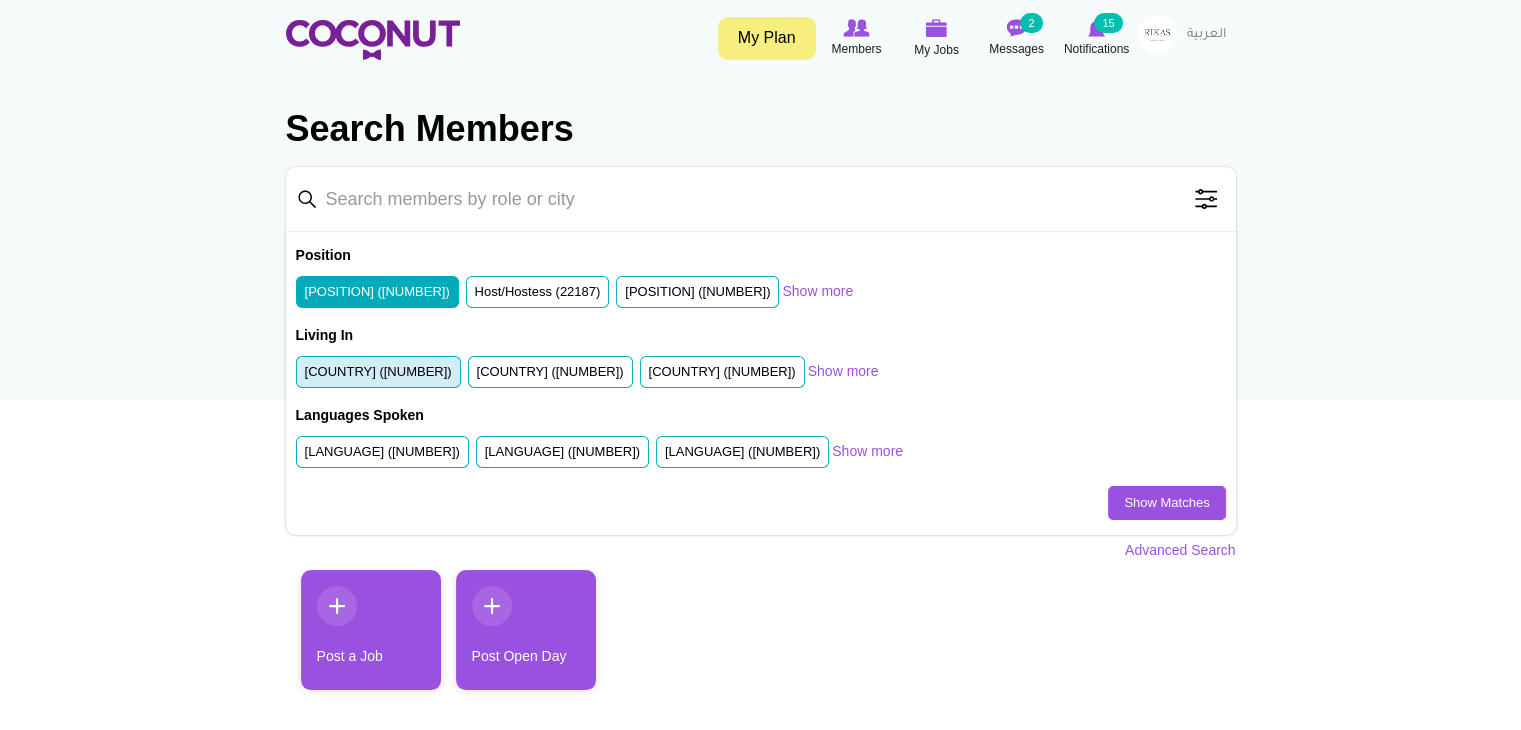 click on "United Arab Emirates (62374)" at bounding box center (378, 372) 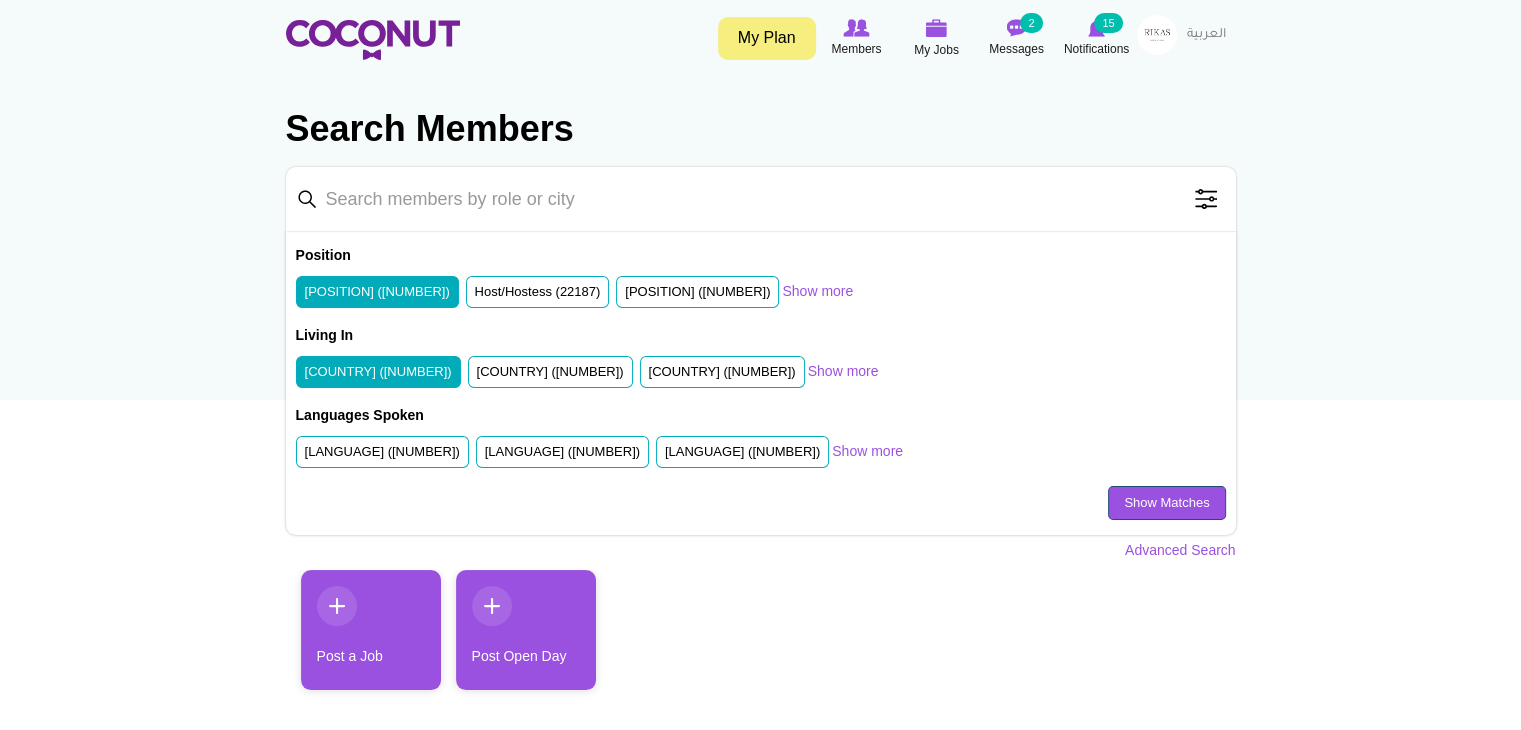 click on "Show Matches" at bounding box center (1166, 503) 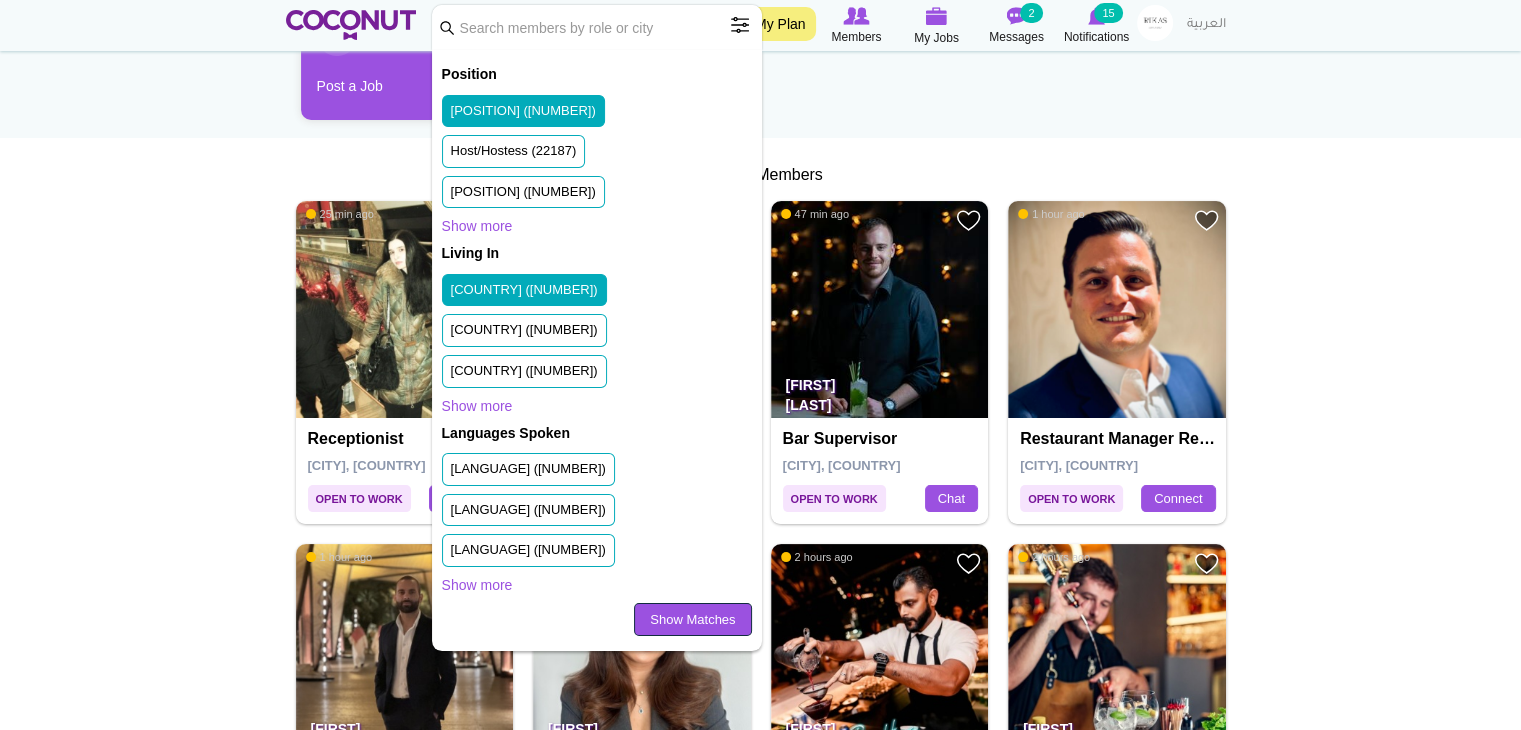 scroll, scrollTop: 272, scrollLeft: 0, axis: vertical 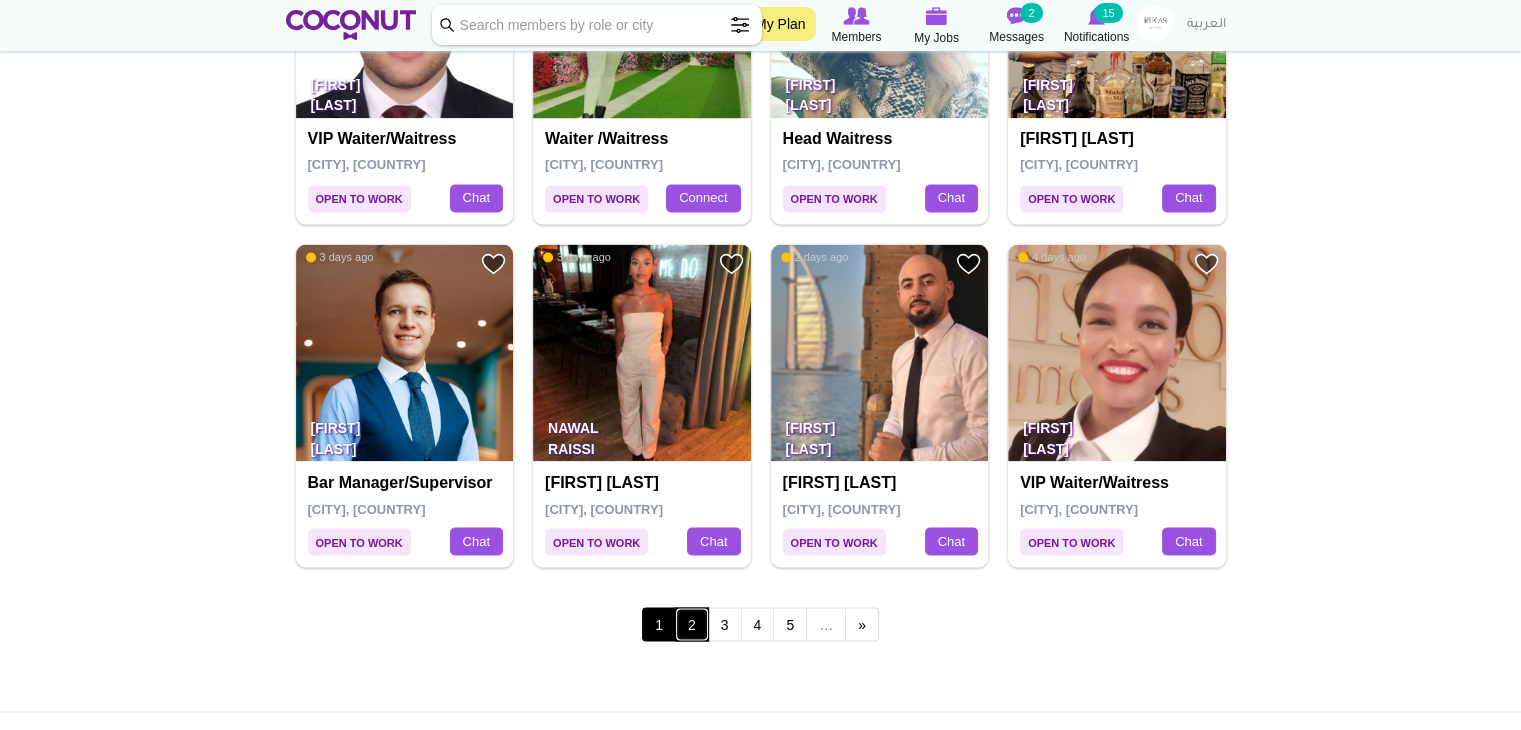 click on "2" at bounding box center (692, 624) 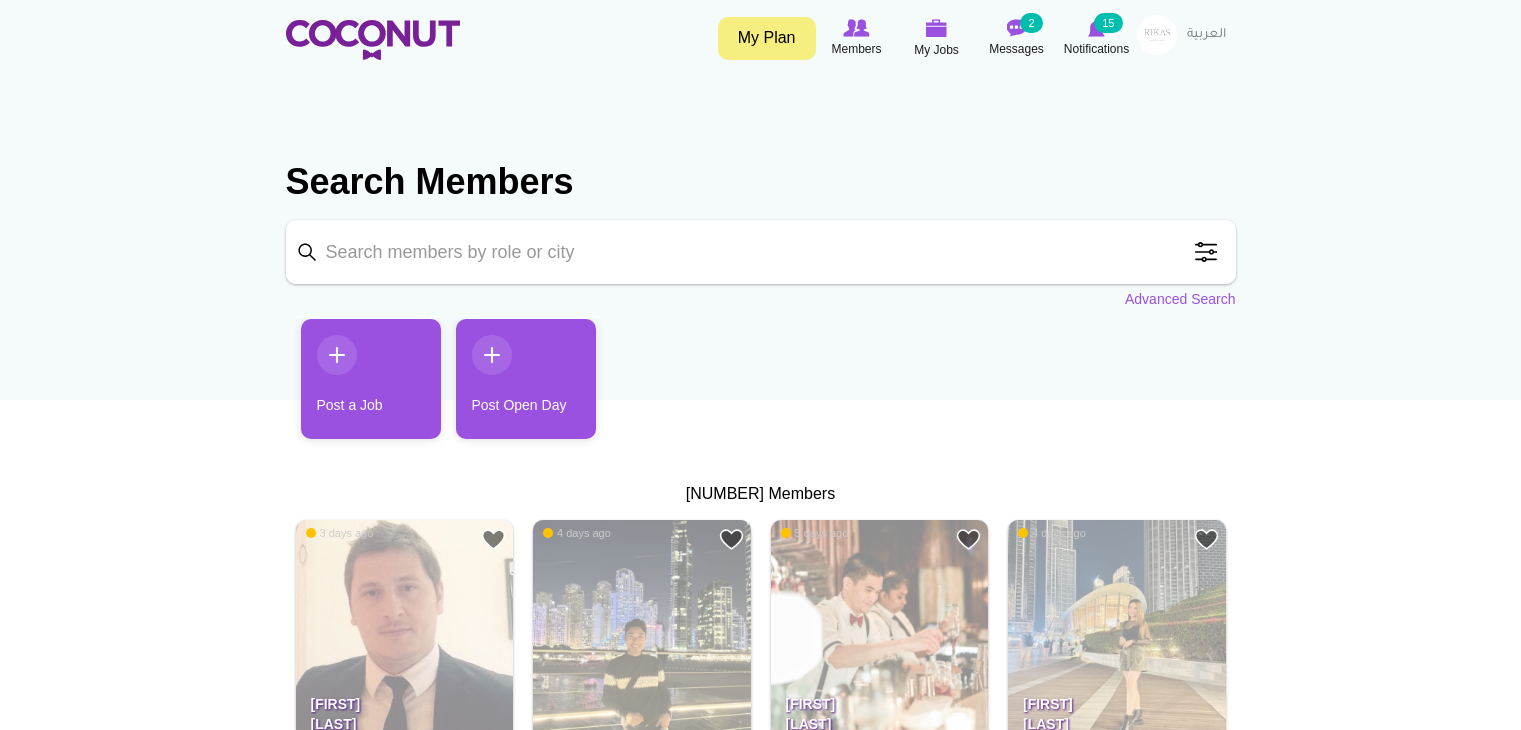 scroll, scrollTop: 0, scrollLeft: 0, axis: both 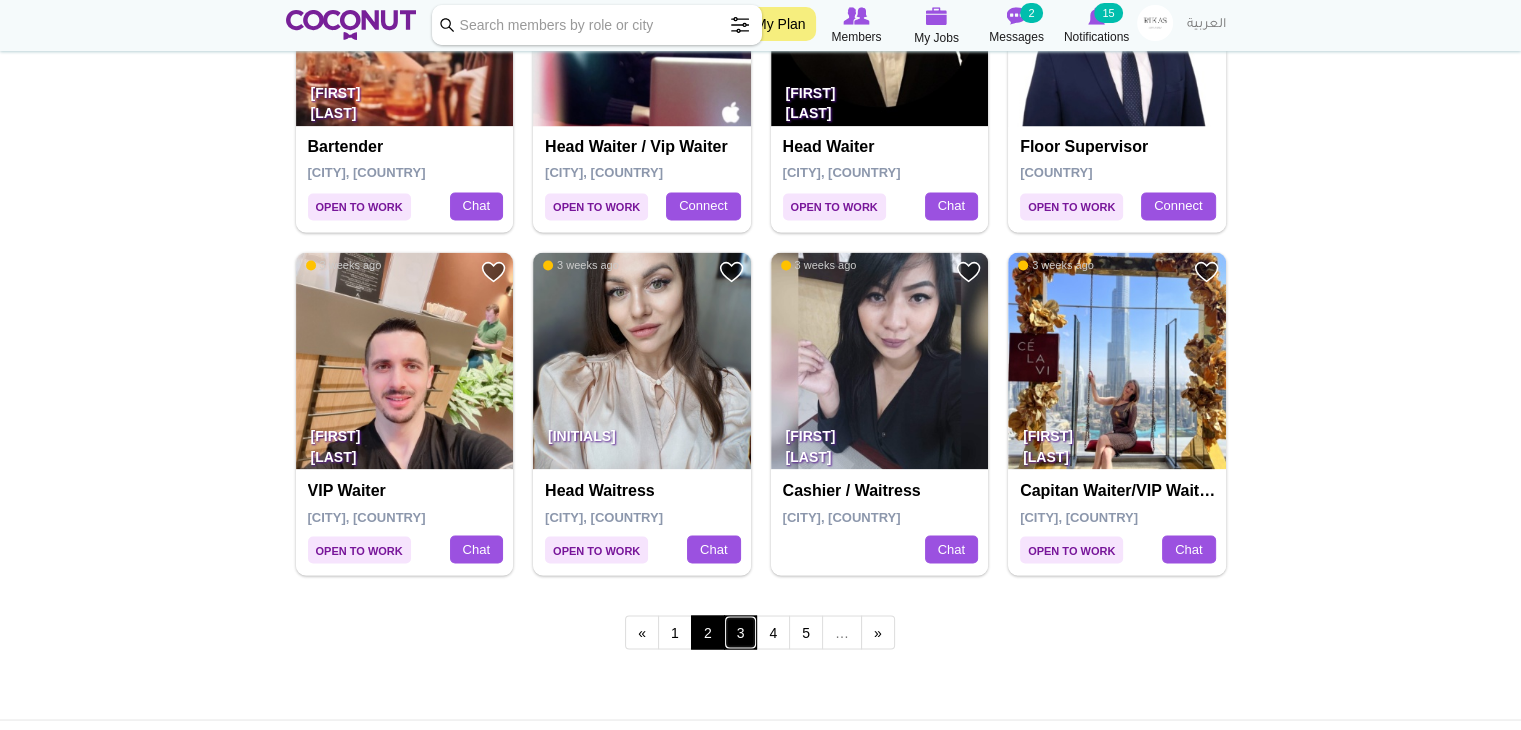 click on "3" at bounding box center (741, 632) 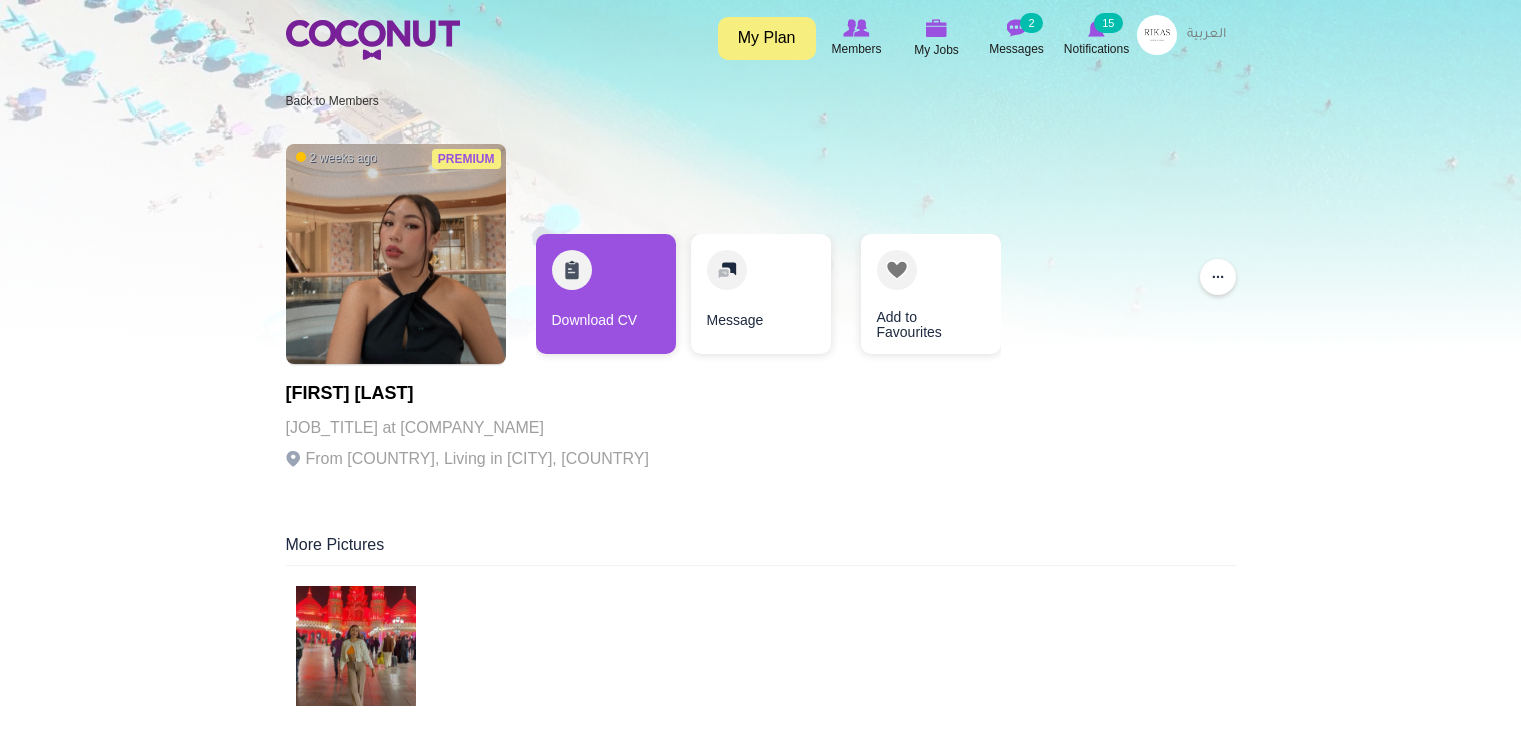 scroll, scrollTop: 0, scrollLeft: 0, axis: both 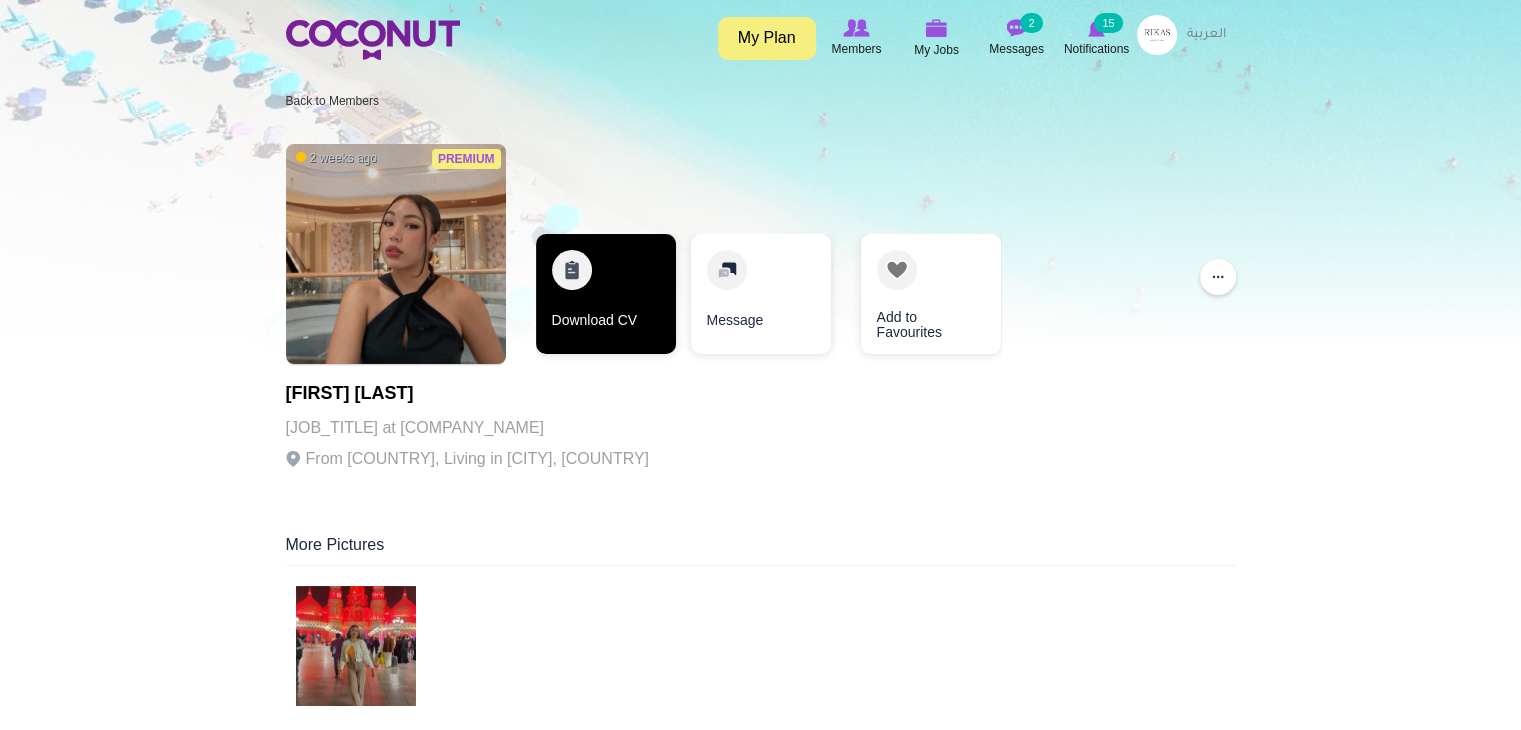 click on "Download CV" at bounding box center [606, 294] 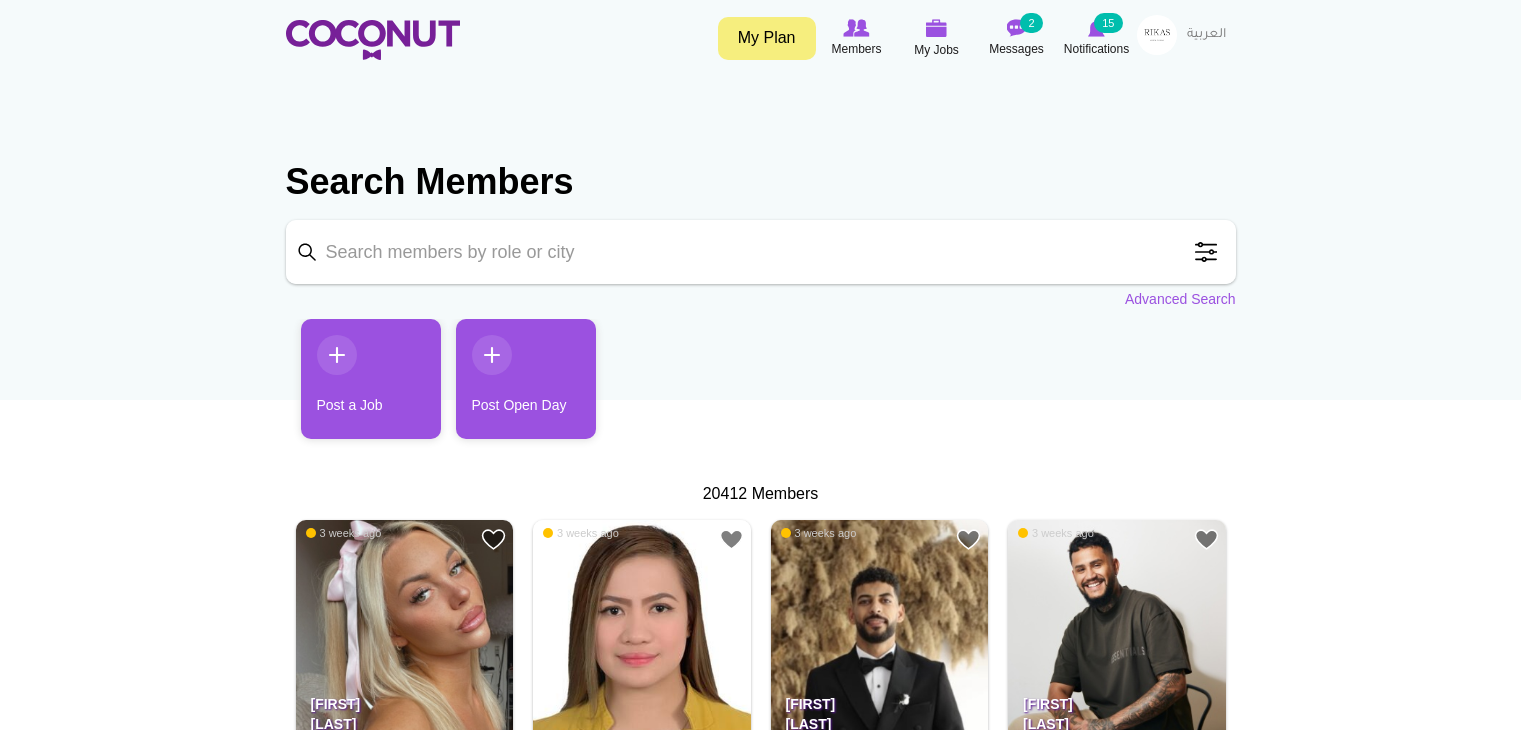 scroll, scrollTop: 0, scrollLeft: 0, axis: both 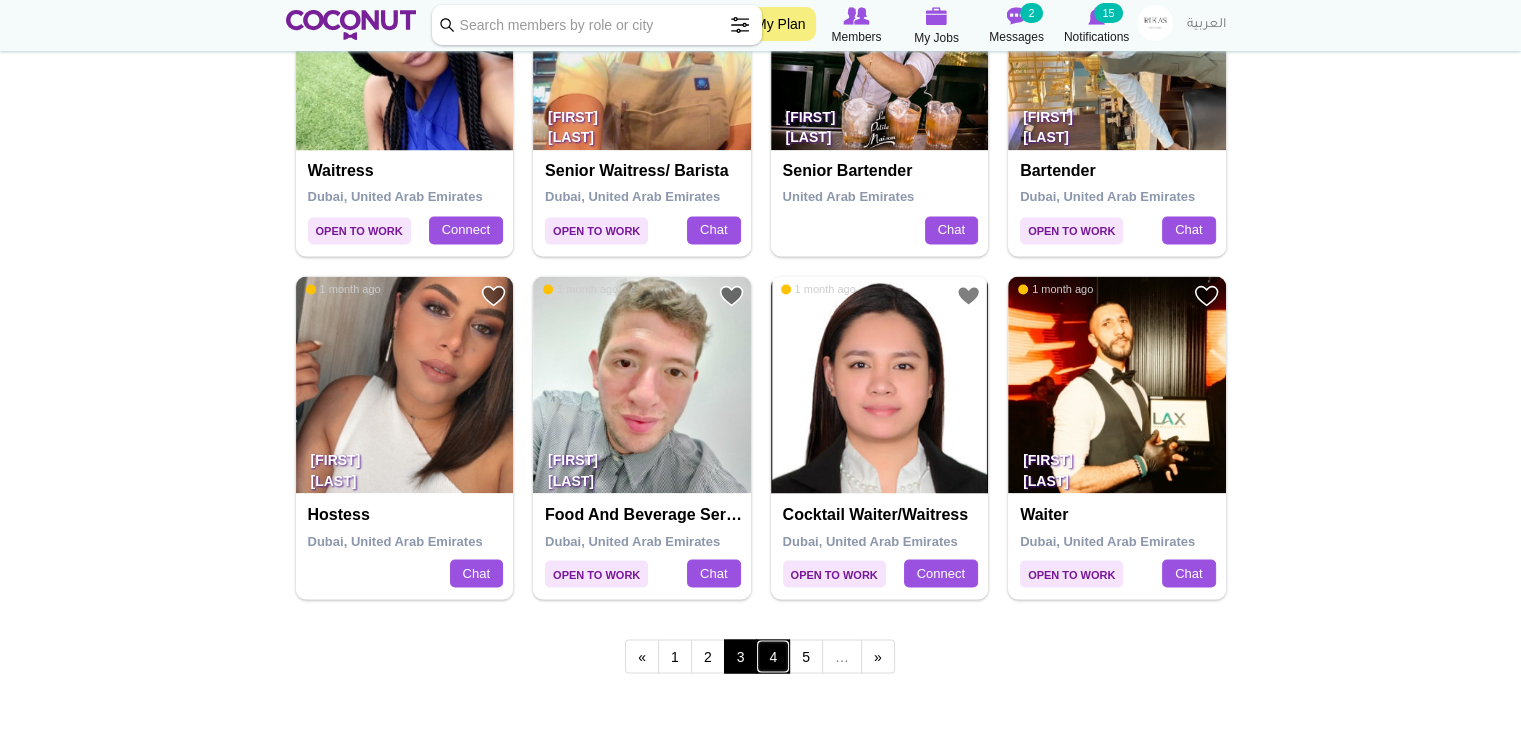click on "4" at bounding box center [773, 656] 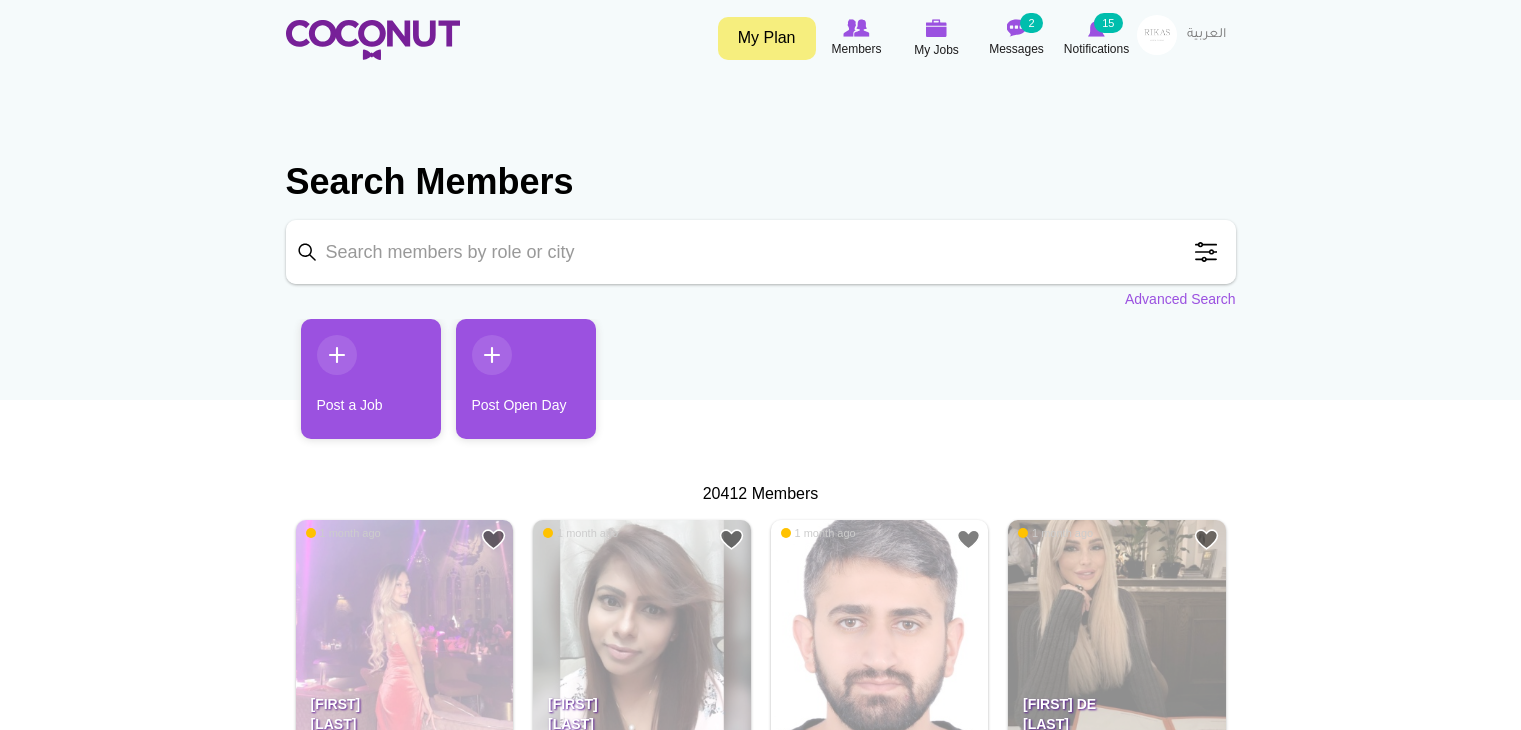 scroll, scrollTop: 0, scrollLeft: 0, axis: both 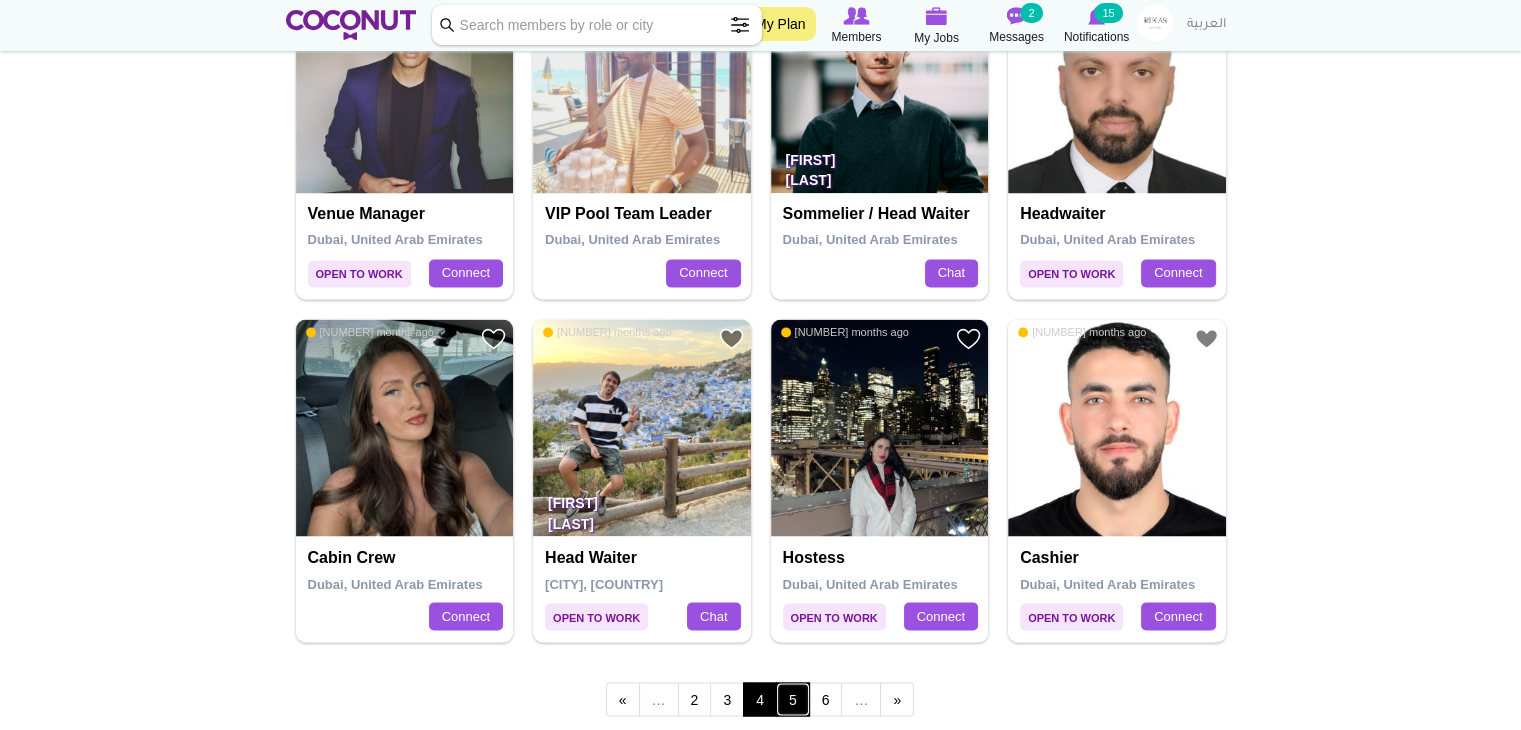 click on "5" at bounding box center (793, 699) 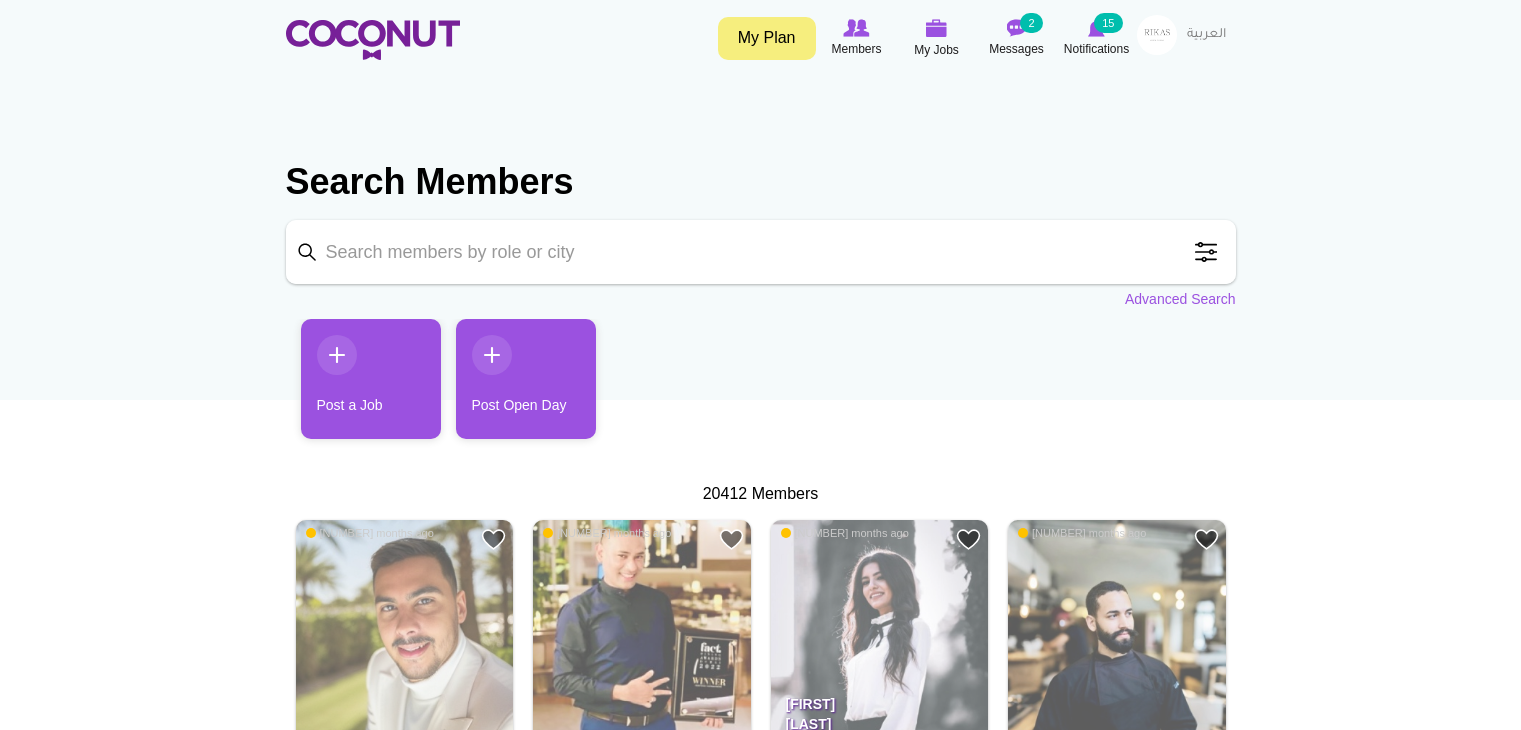 scroll, scrollTop: 0, scrollLeft: 0, axis: both 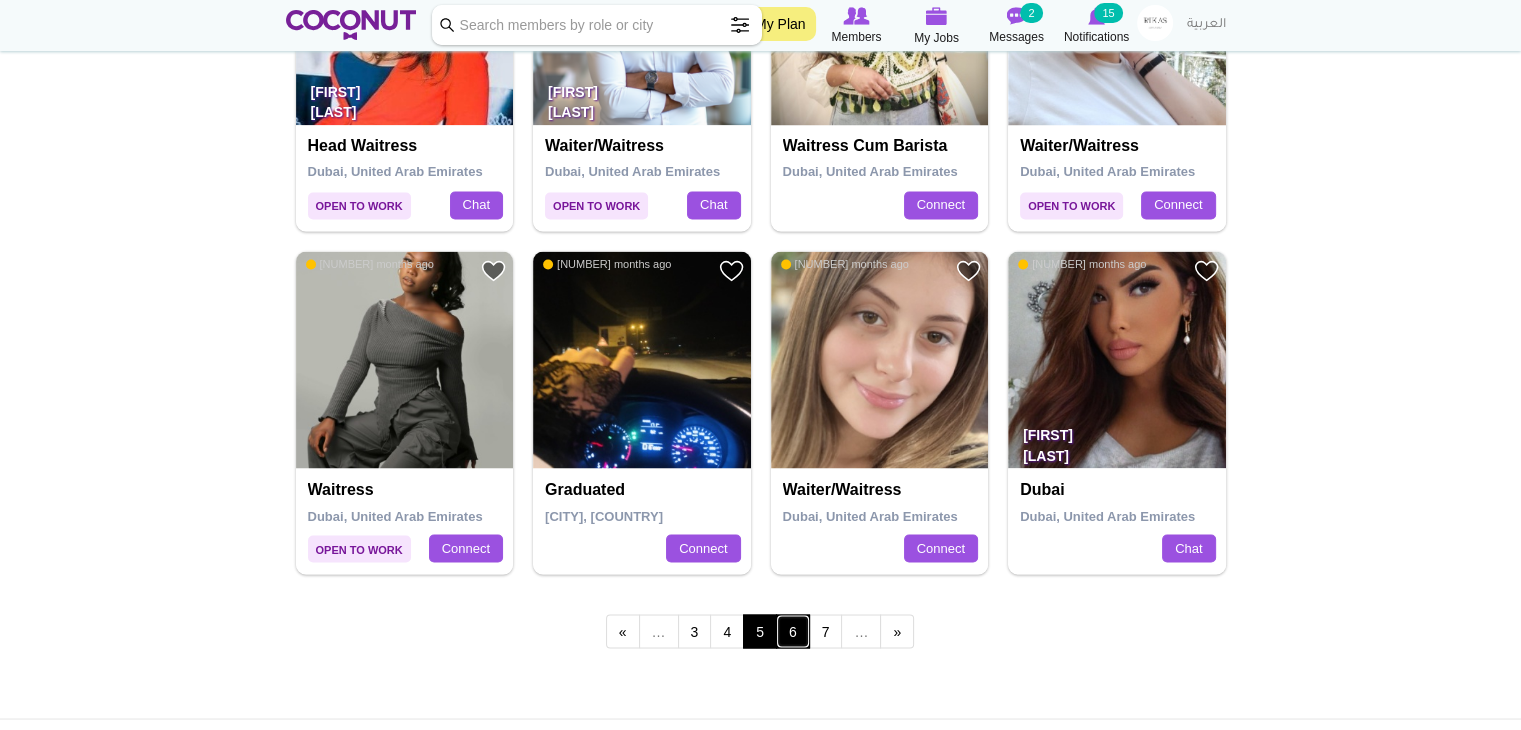 click on "6" at bounding box center (793, 631) 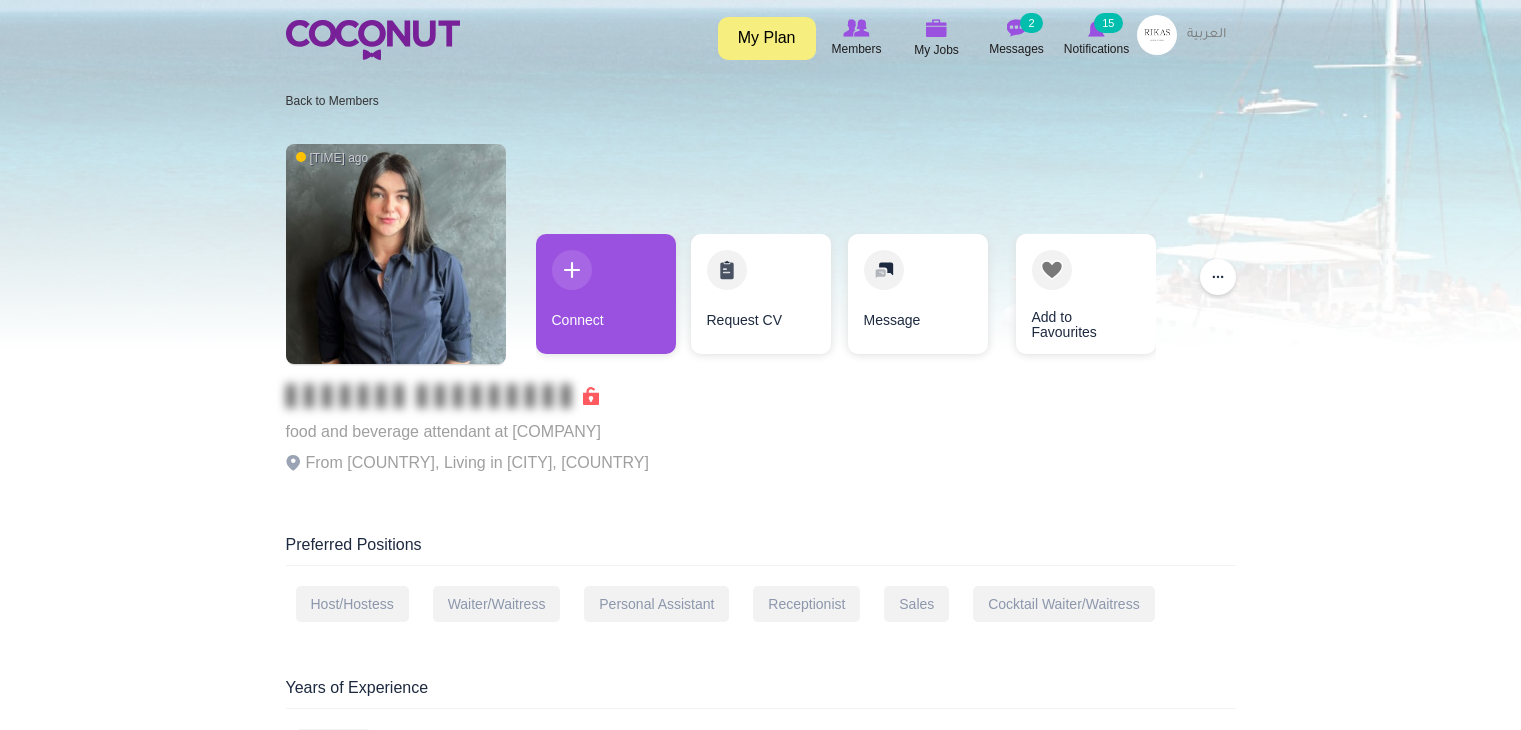 scroll, scrollTop: 0, scrollLeft: 0, axis: both 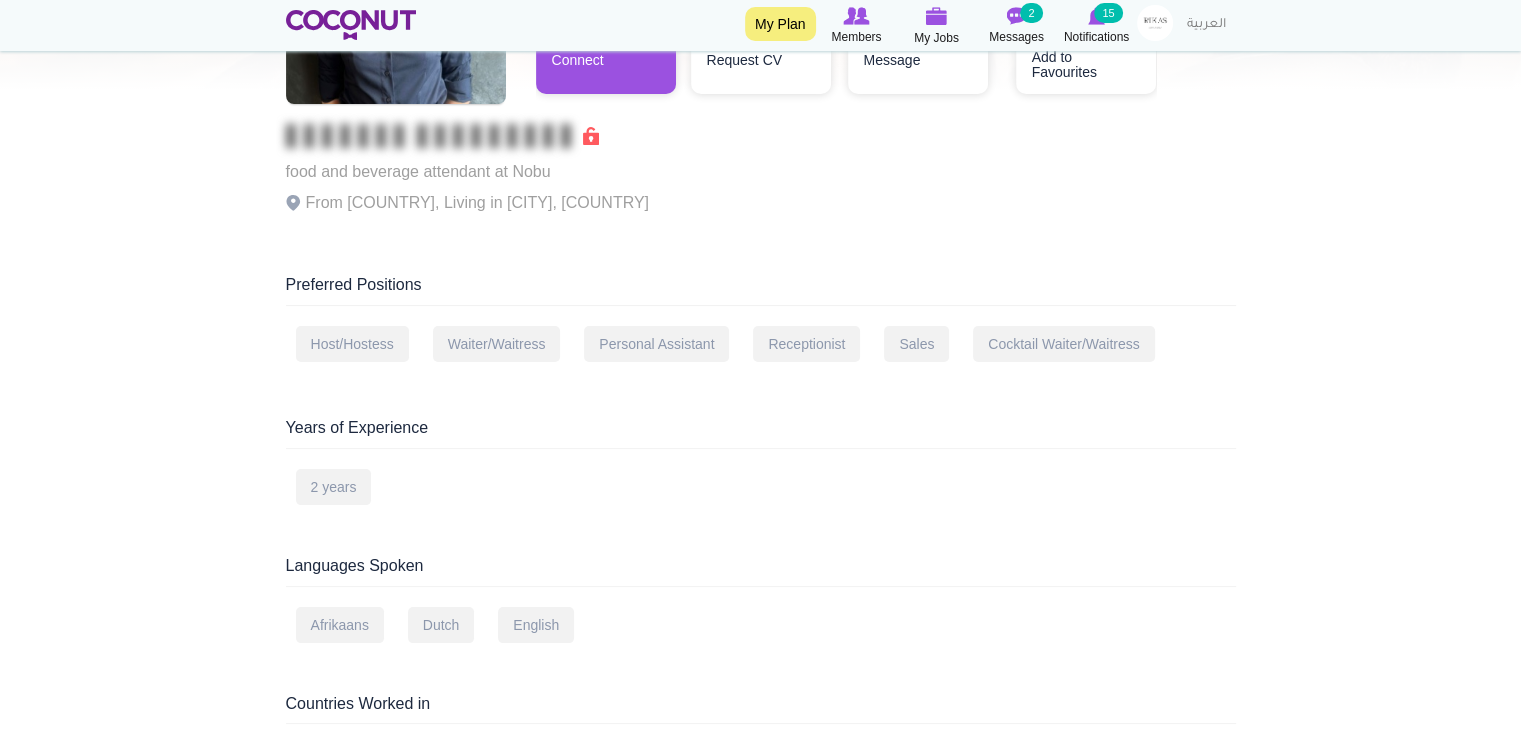 drag, startPoint x: 0, startPoint y: 0, endPoint x: 160, endPoint y: 245, distance: 292.6175 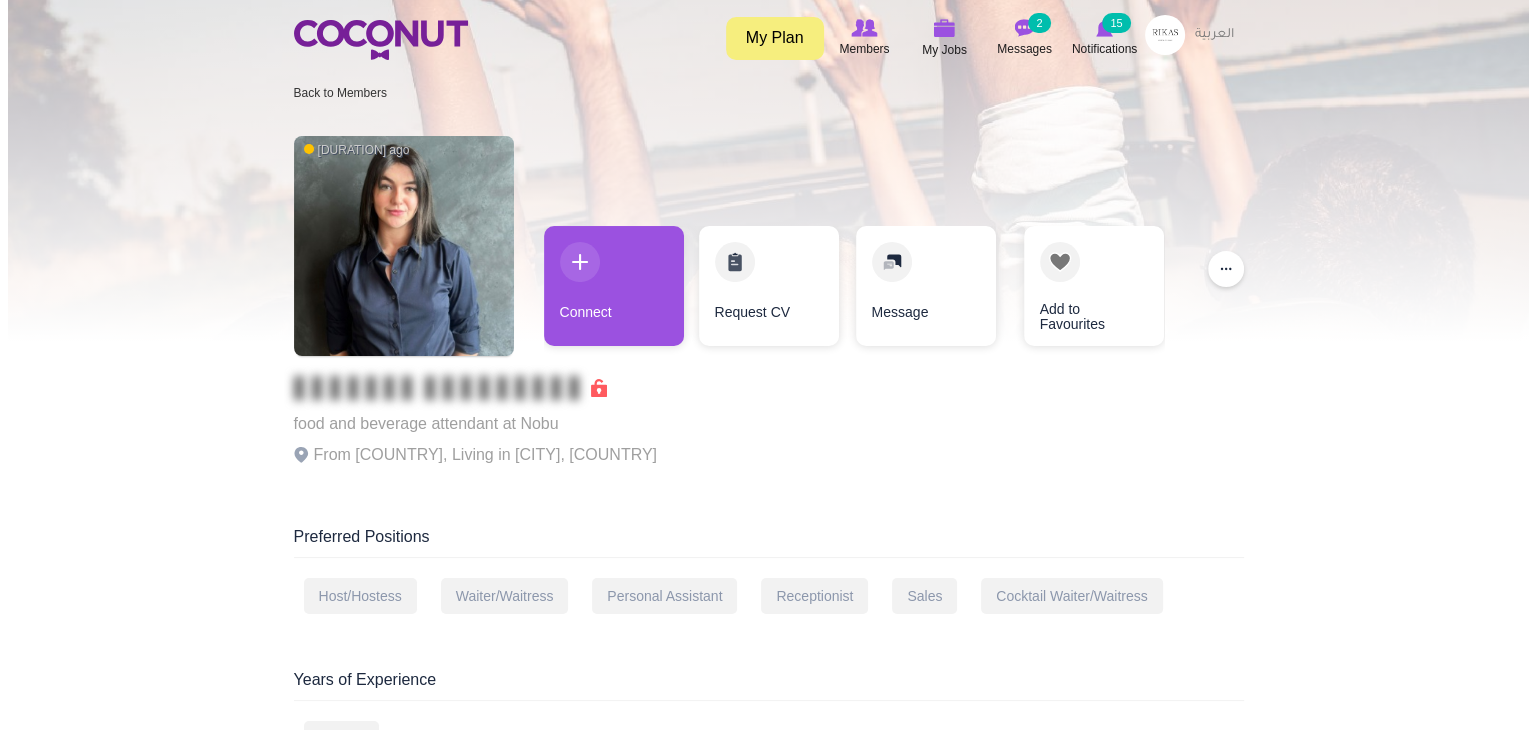 scroll, scrollTop: 0, scrollLeft: 0, axis: both 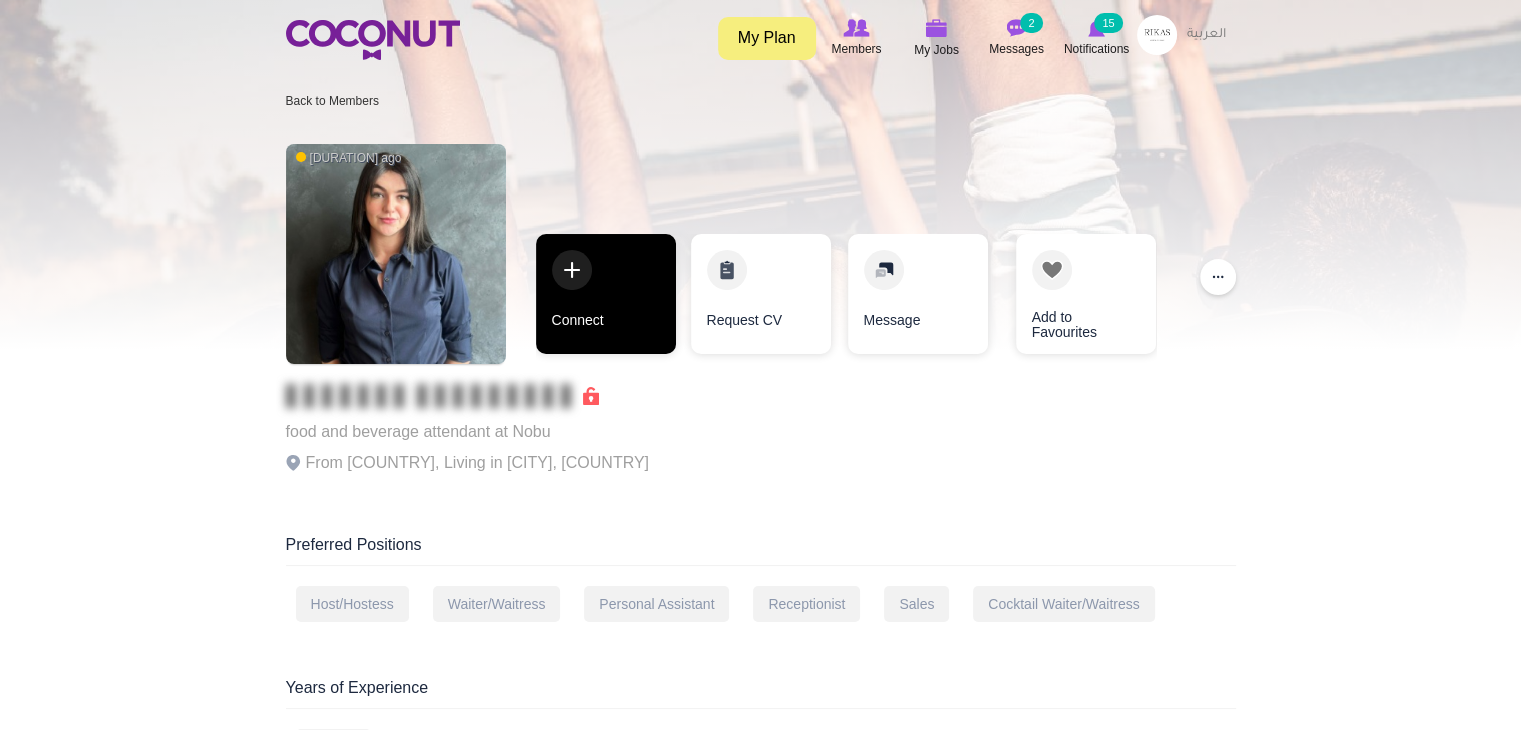click on "Connect" at bounding box center (606, 294) 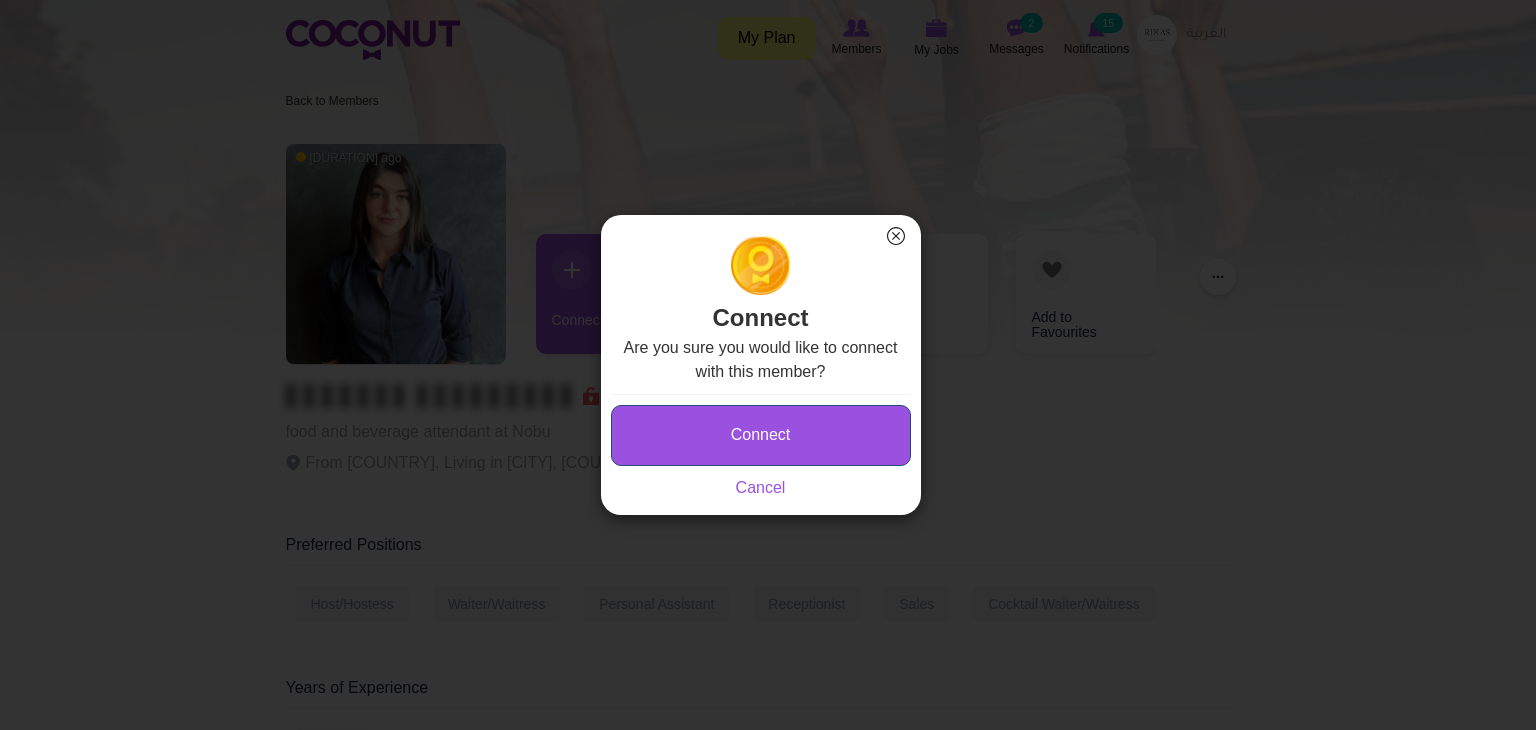 click on "Connect" at bounding box center (761, 435) 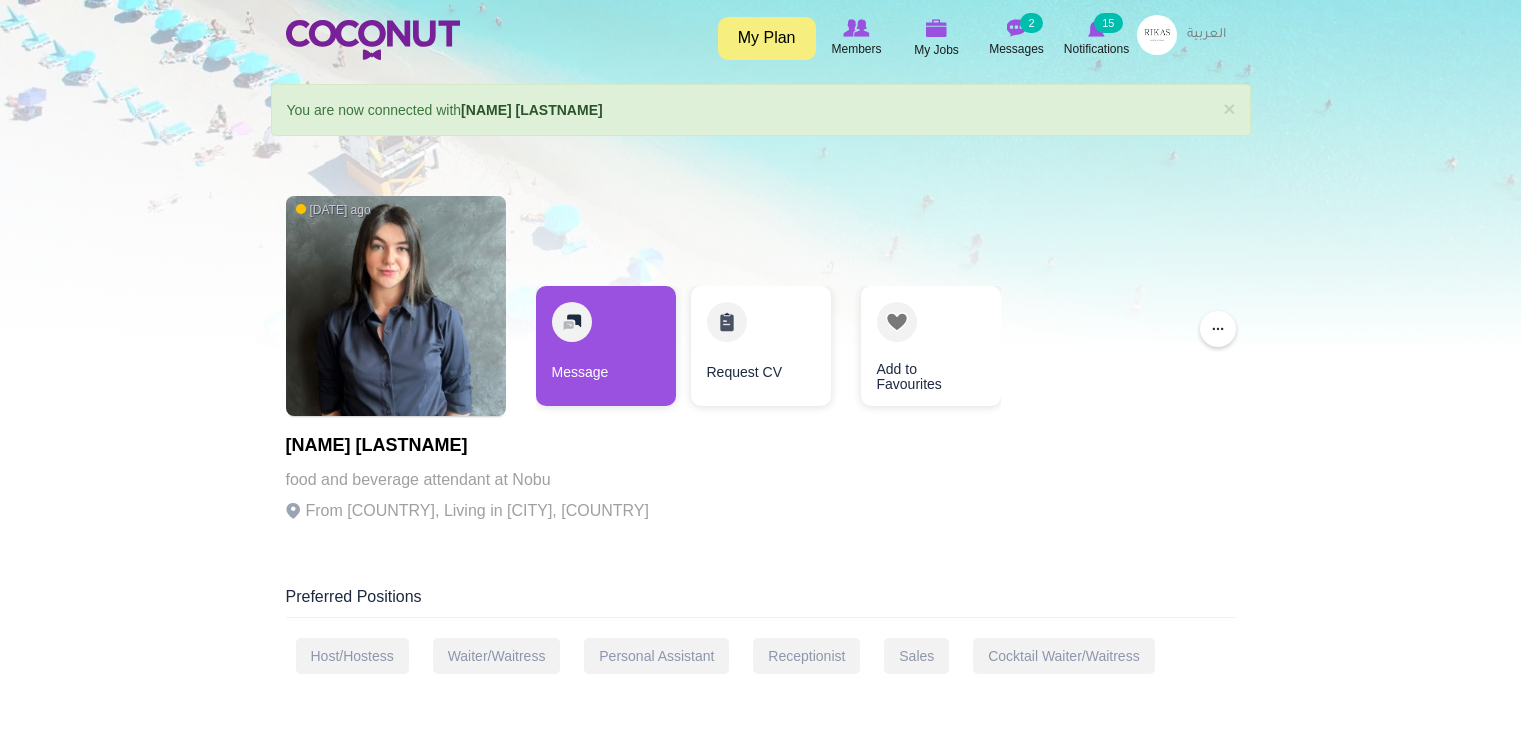 scroll, scrollTop: 0, scrollLeft: 0, axis: both 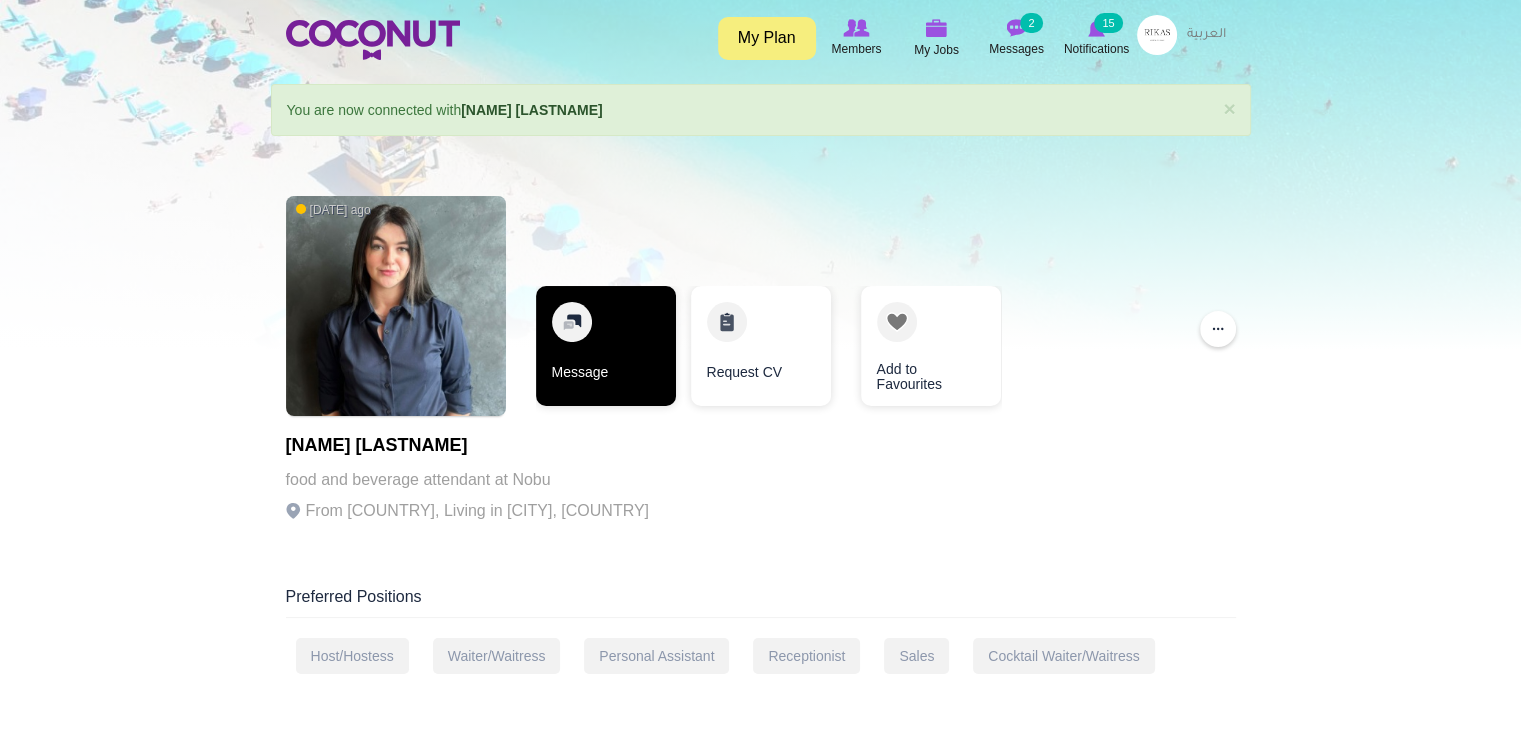 click on "Message" at bounding box center [606, 346] 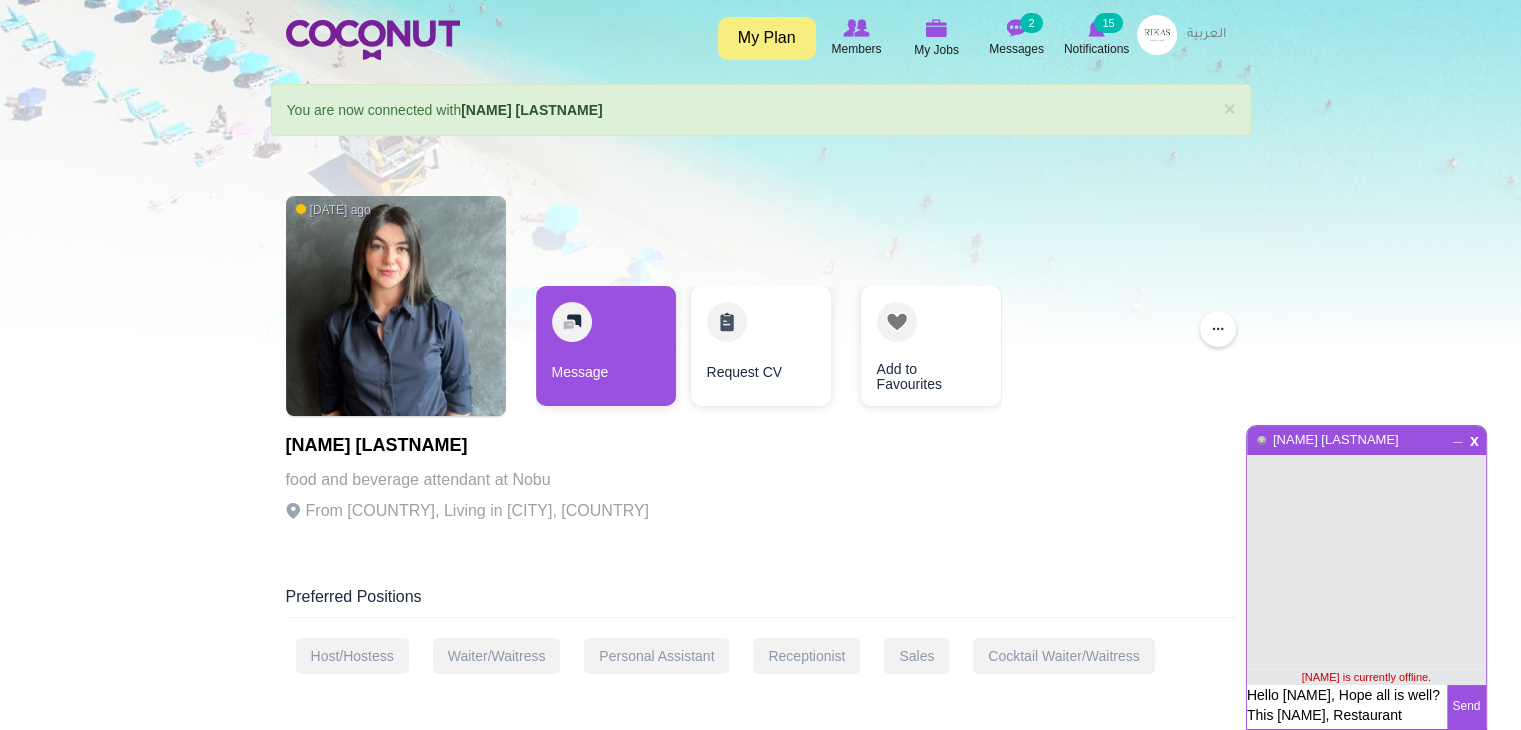 scroll, scrollTop: 0, scrollLeft: 0, axis: both 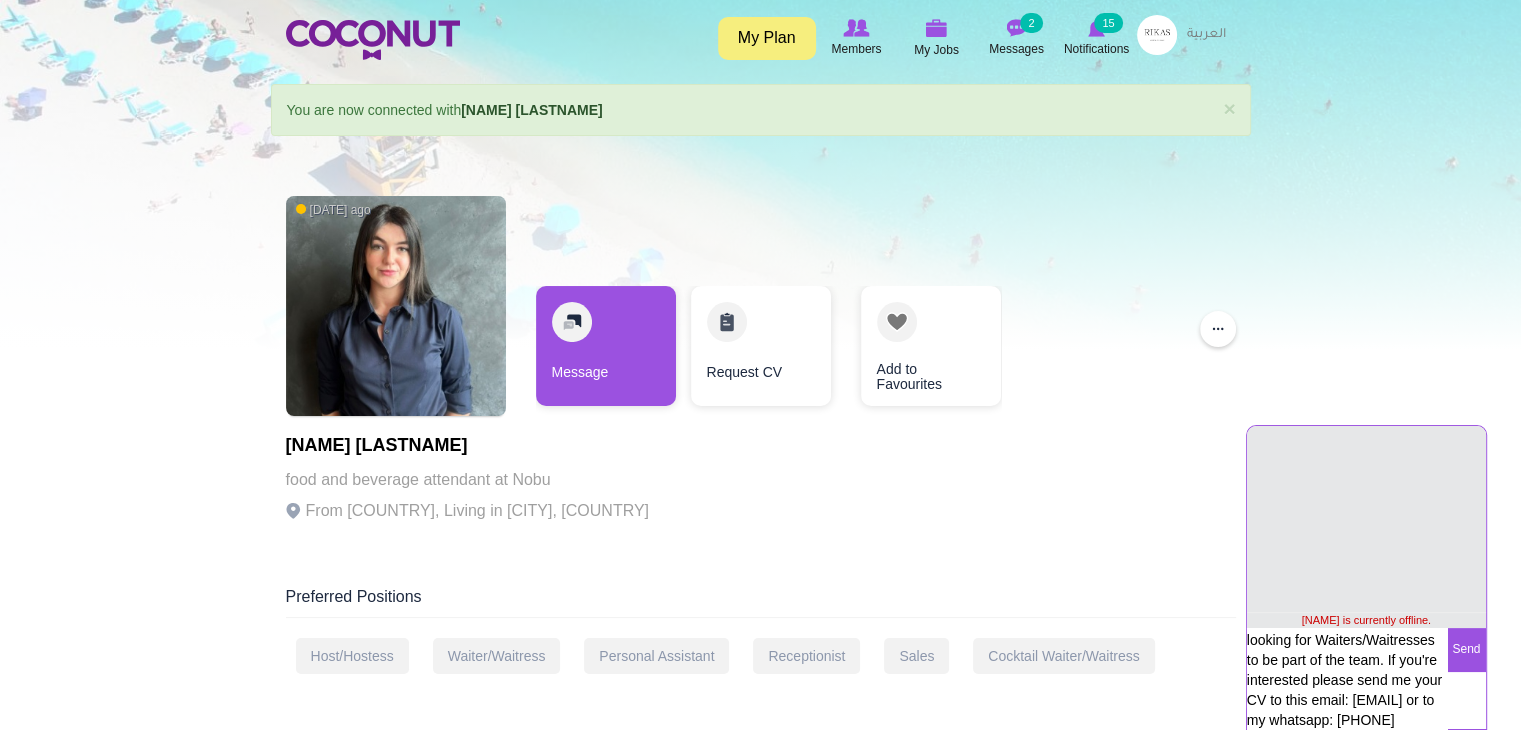 type on "Hello Natalie, Hope all is well? This Karim, Restaurant Manager at Chez Wam, a french modern restaurant located in St. Regis Gardens, Palm Jumeirah. I'm currently looking for Waiters/Waitresses to be part of the team. If you're interested please send me your CV to this email: Karim@chezwam.ae or to my whatsapp: +971506696709" 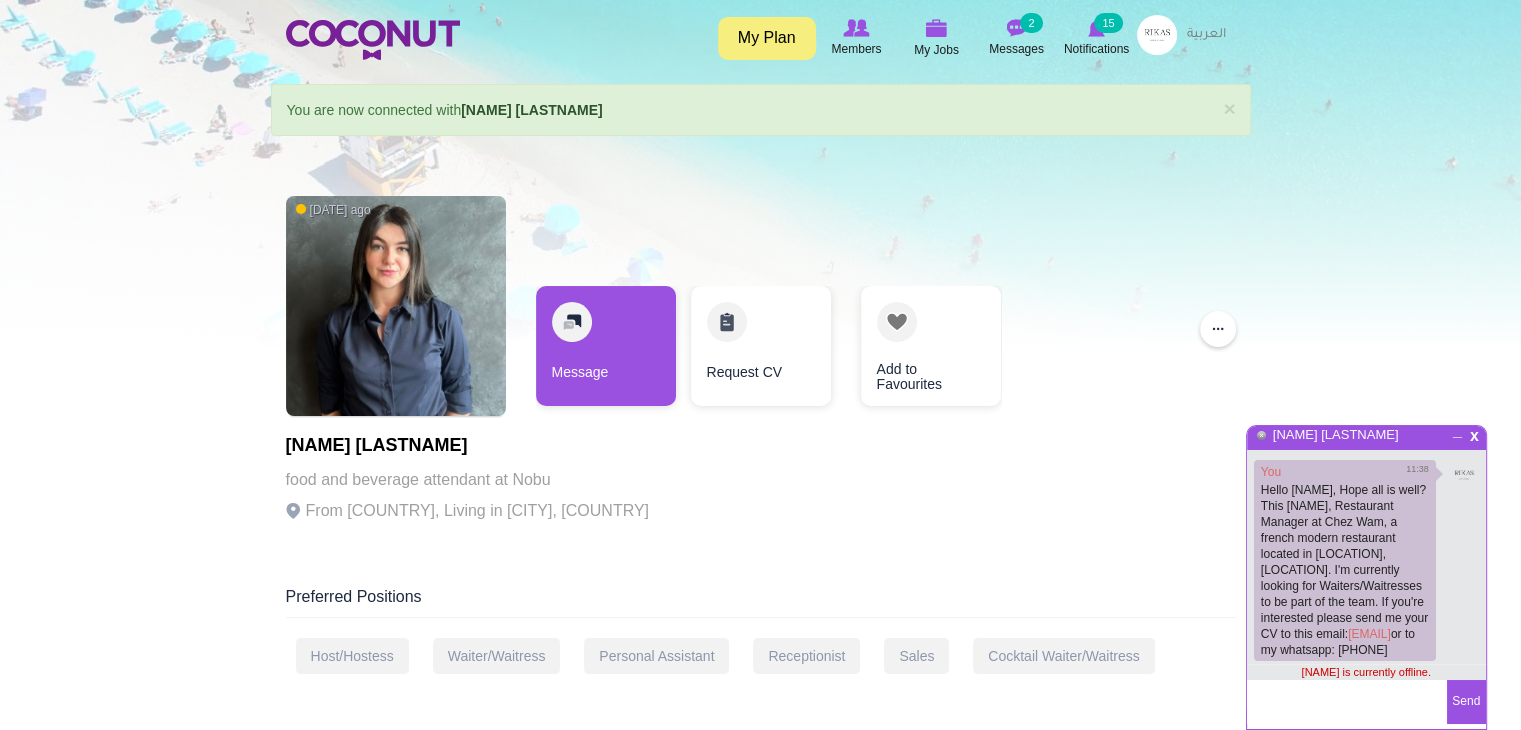 scroll, scrollTop: 20, scrollLeft: 0, axis: vertical 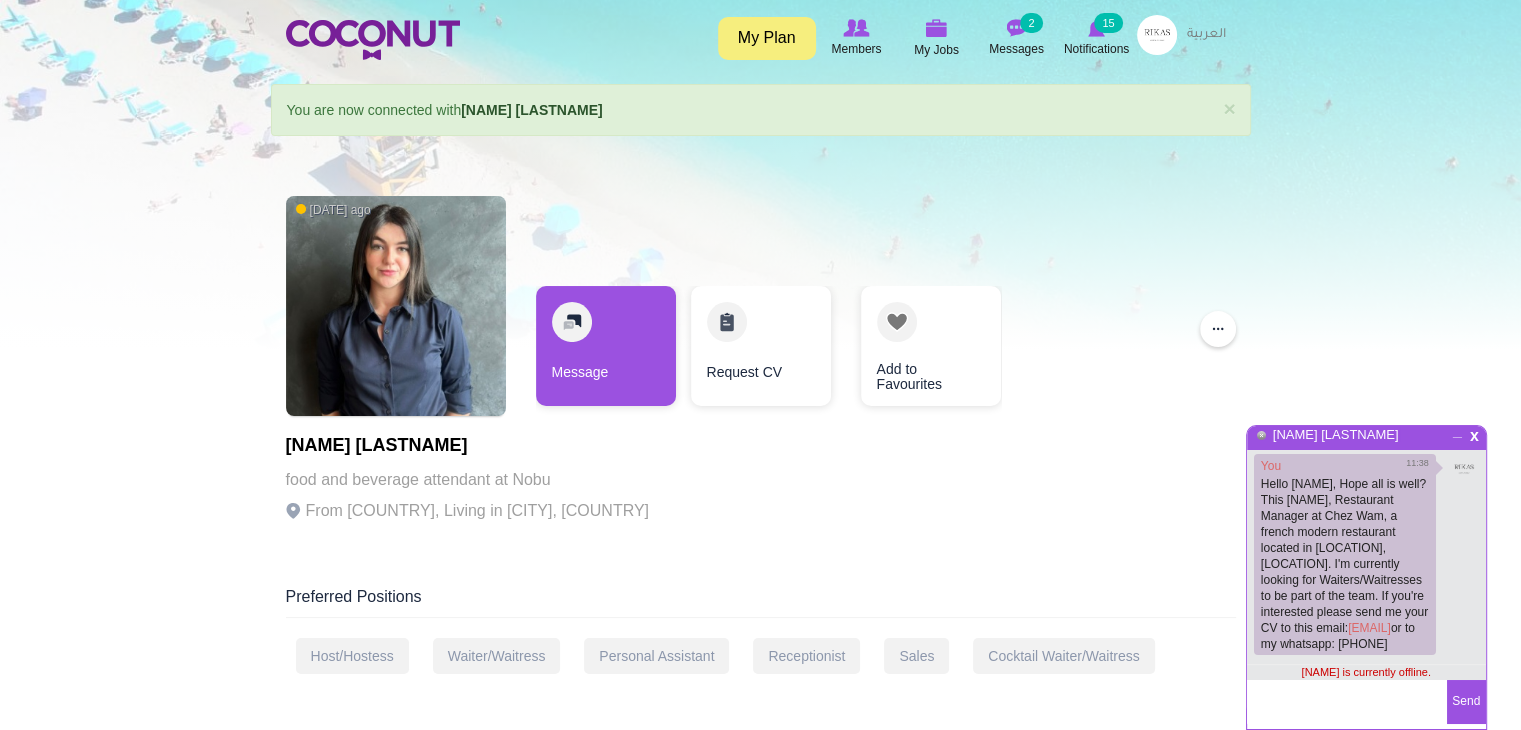 click on "_" at bounding box center (1457, 430) 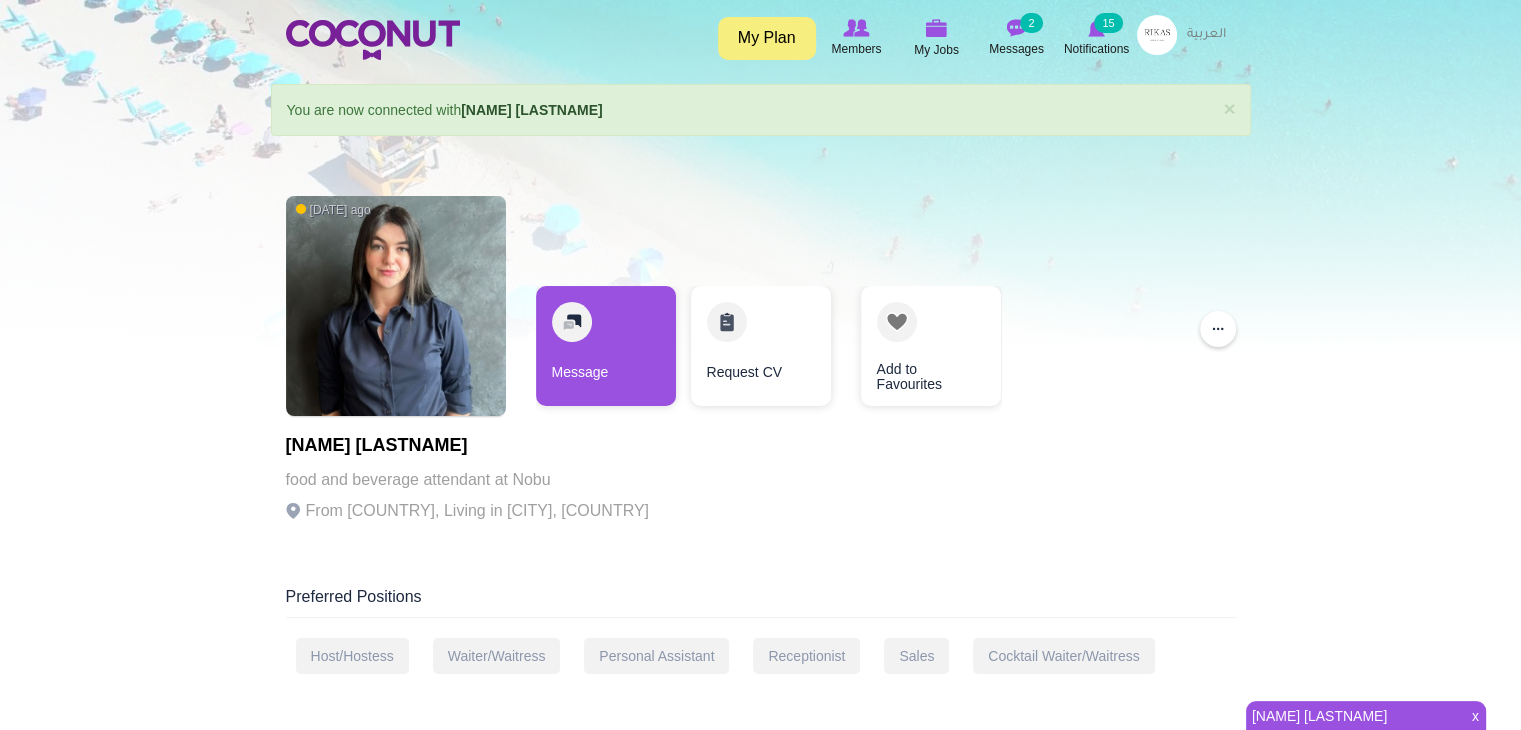 click on "[FIRST] [LAST]" at bounding box center [1353, 716] 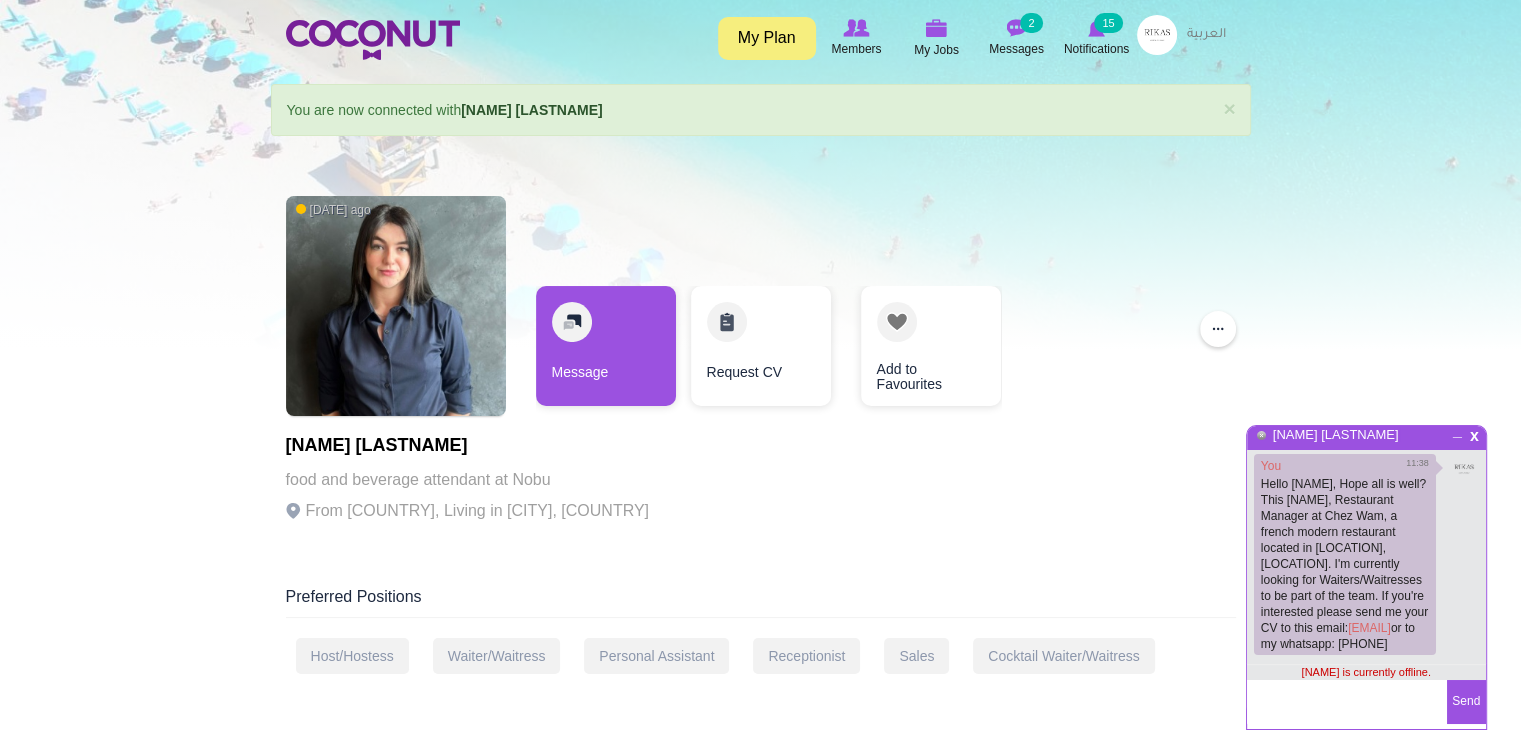 scroll, scrollTop: 20, scrollLeft: 0, axis: vertical 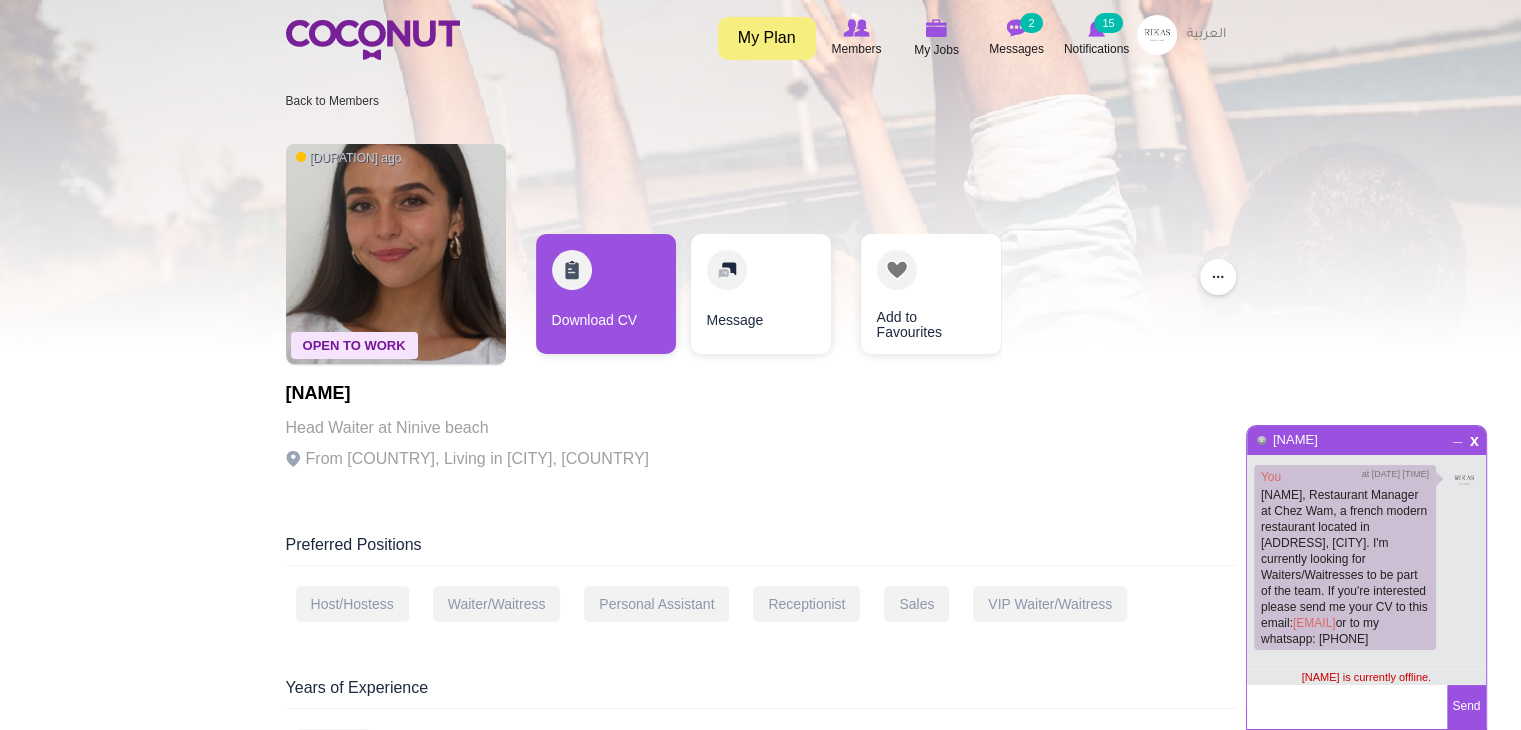 click on "Download CV" at bounding box center (606, 294) 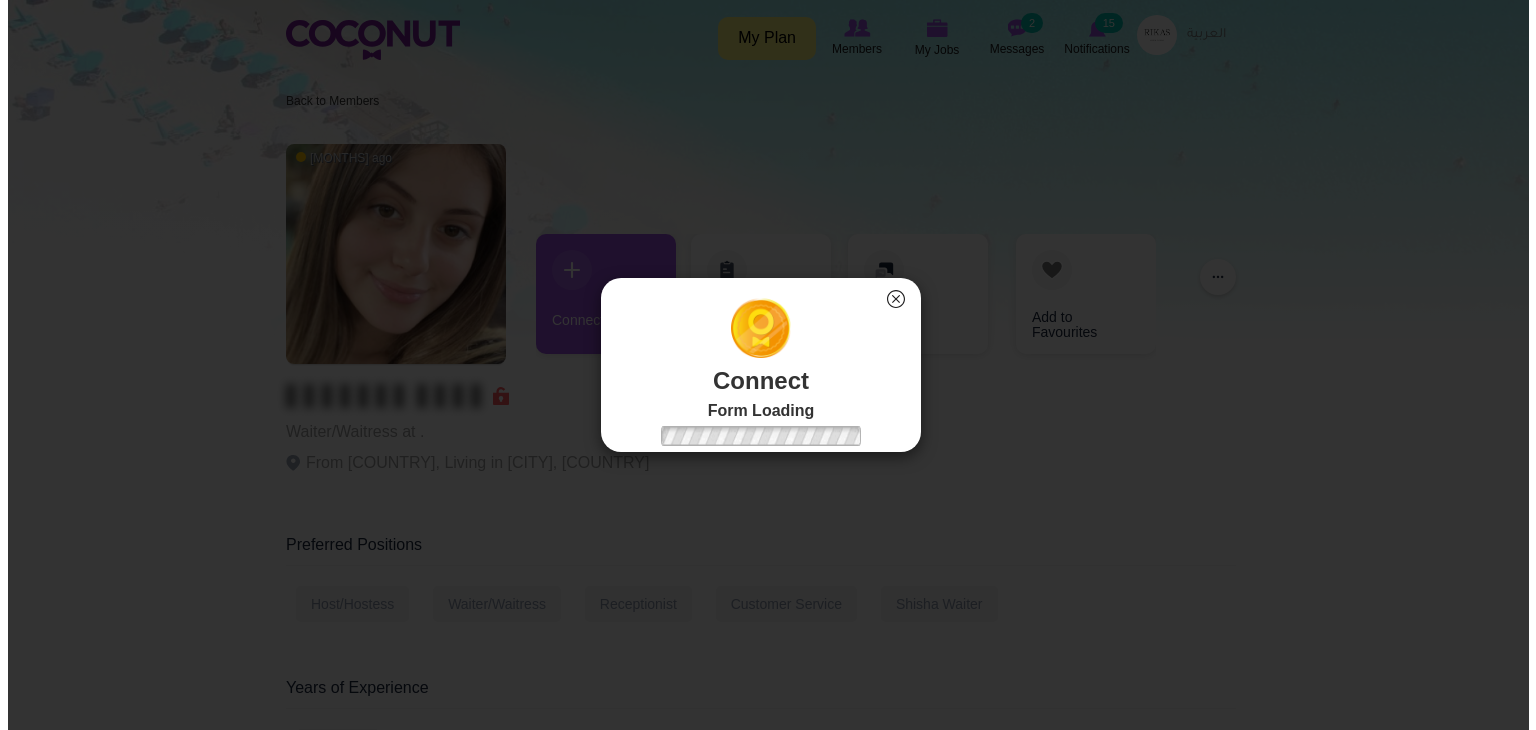 scroll, scrollTop: 0, scrollLeft: 0, axis: both 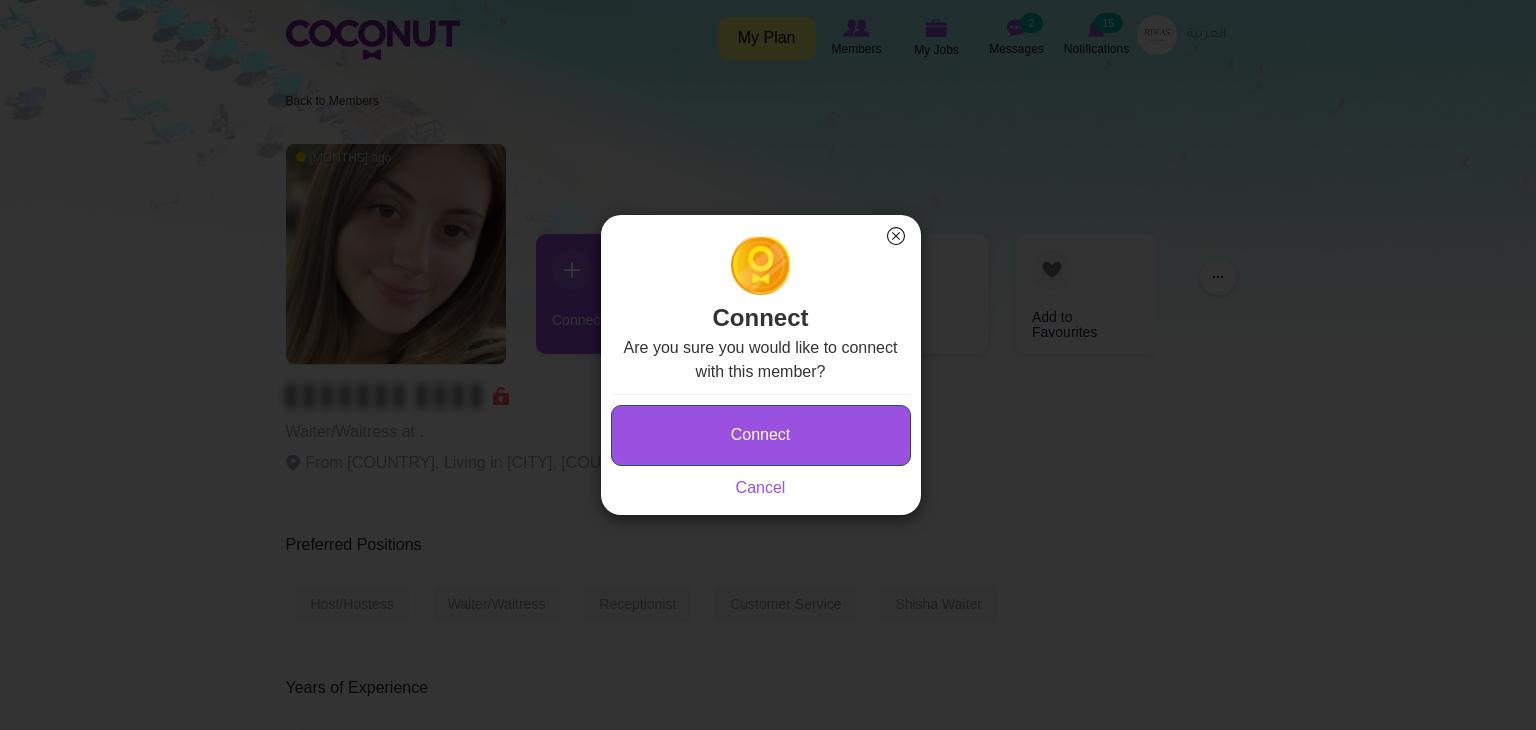 click on "Connect" at bounding box center [761, 435] 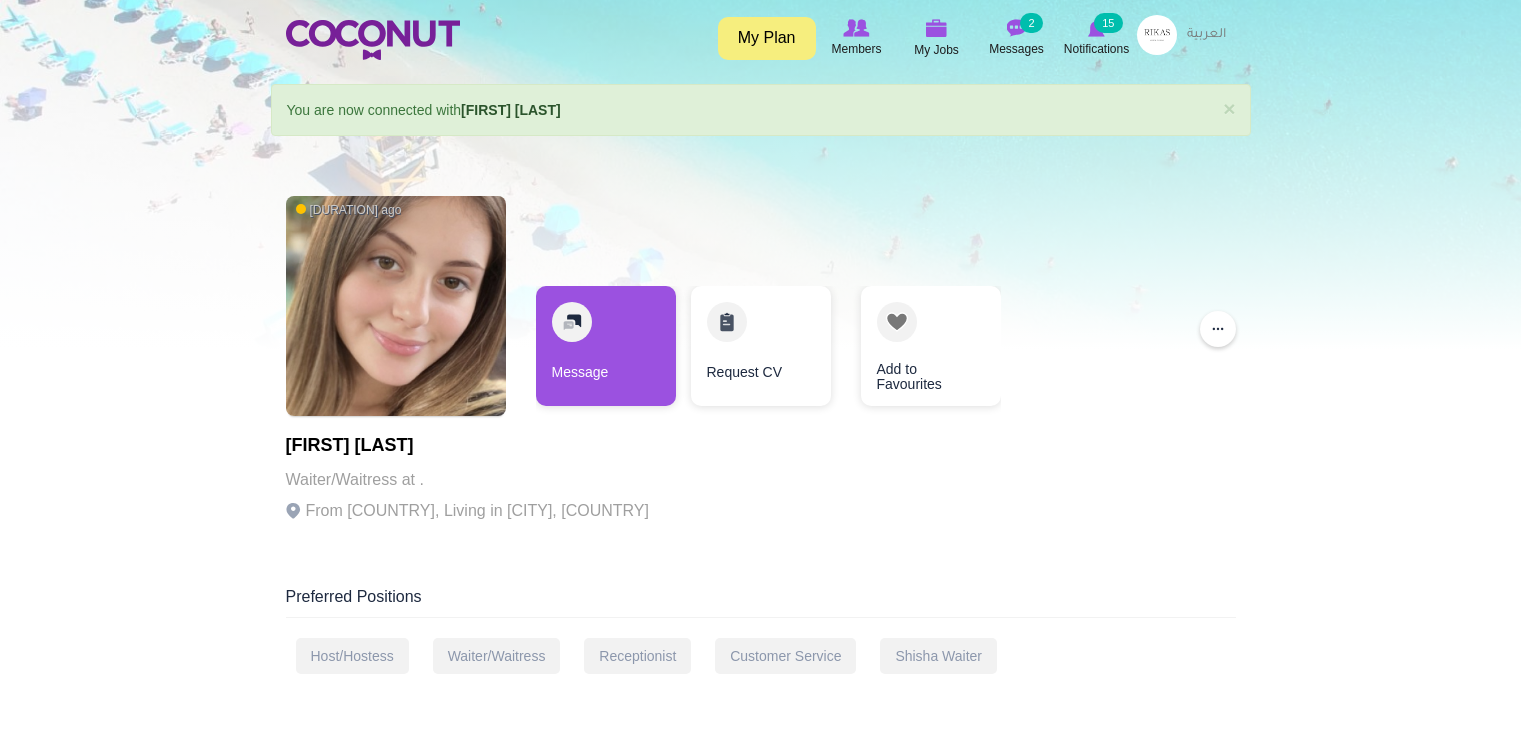 scroll, scrollTop: 0, scrollLeft: 0, axis: both 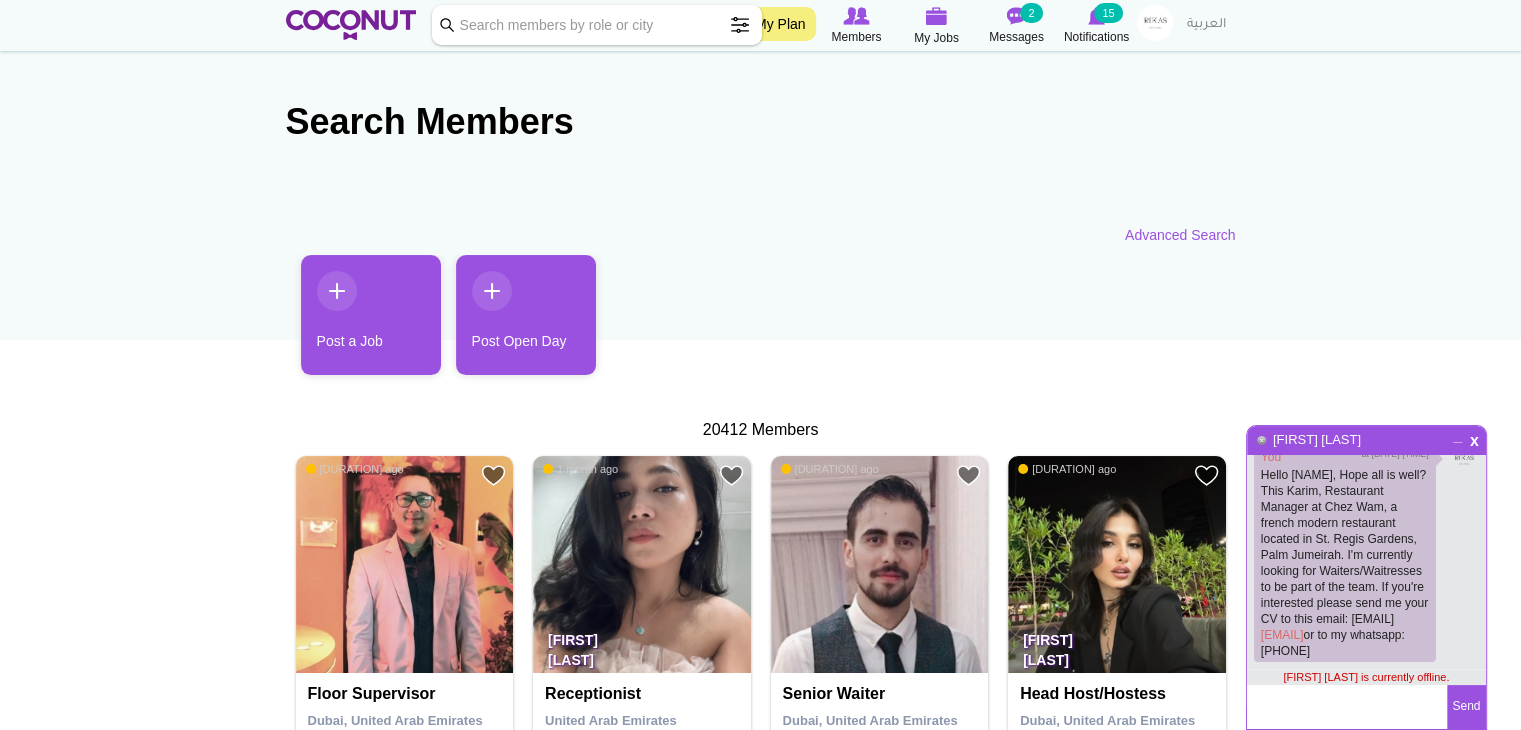 click on "_" at bounding box center [1457, 435] 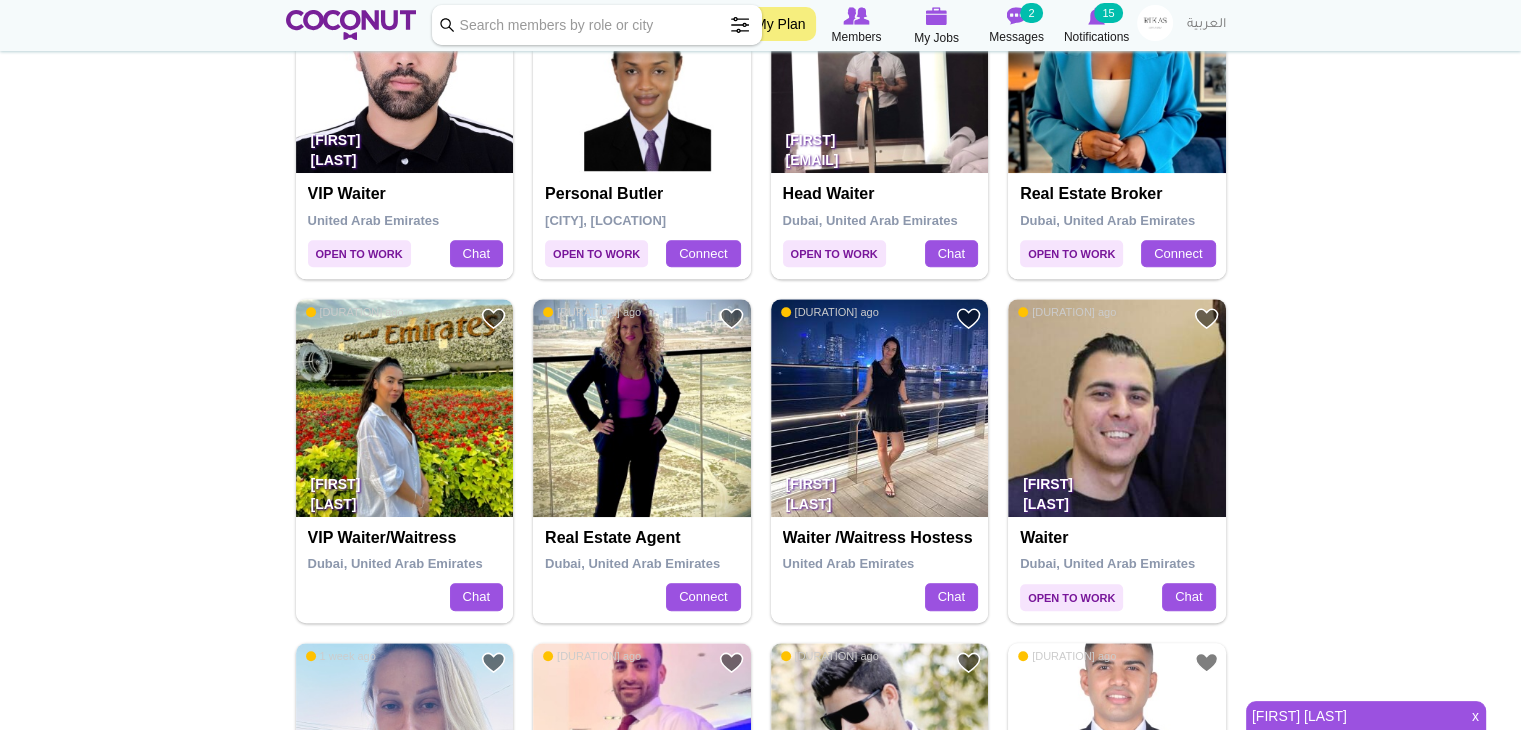 scroll, scrollTop: 1252, scrollLeft: 0, axis: vertical 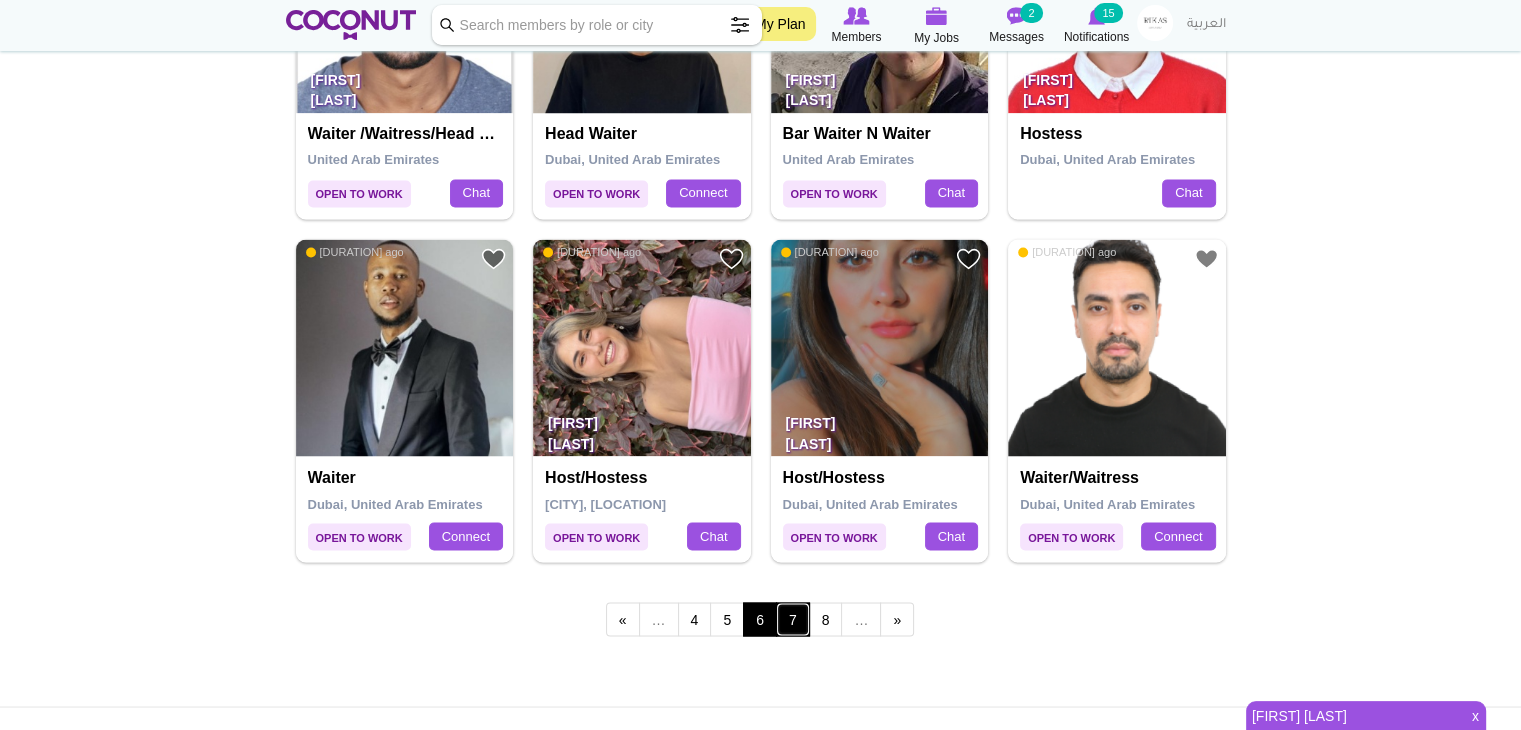 click on "7" at bounding box center [793, 619] 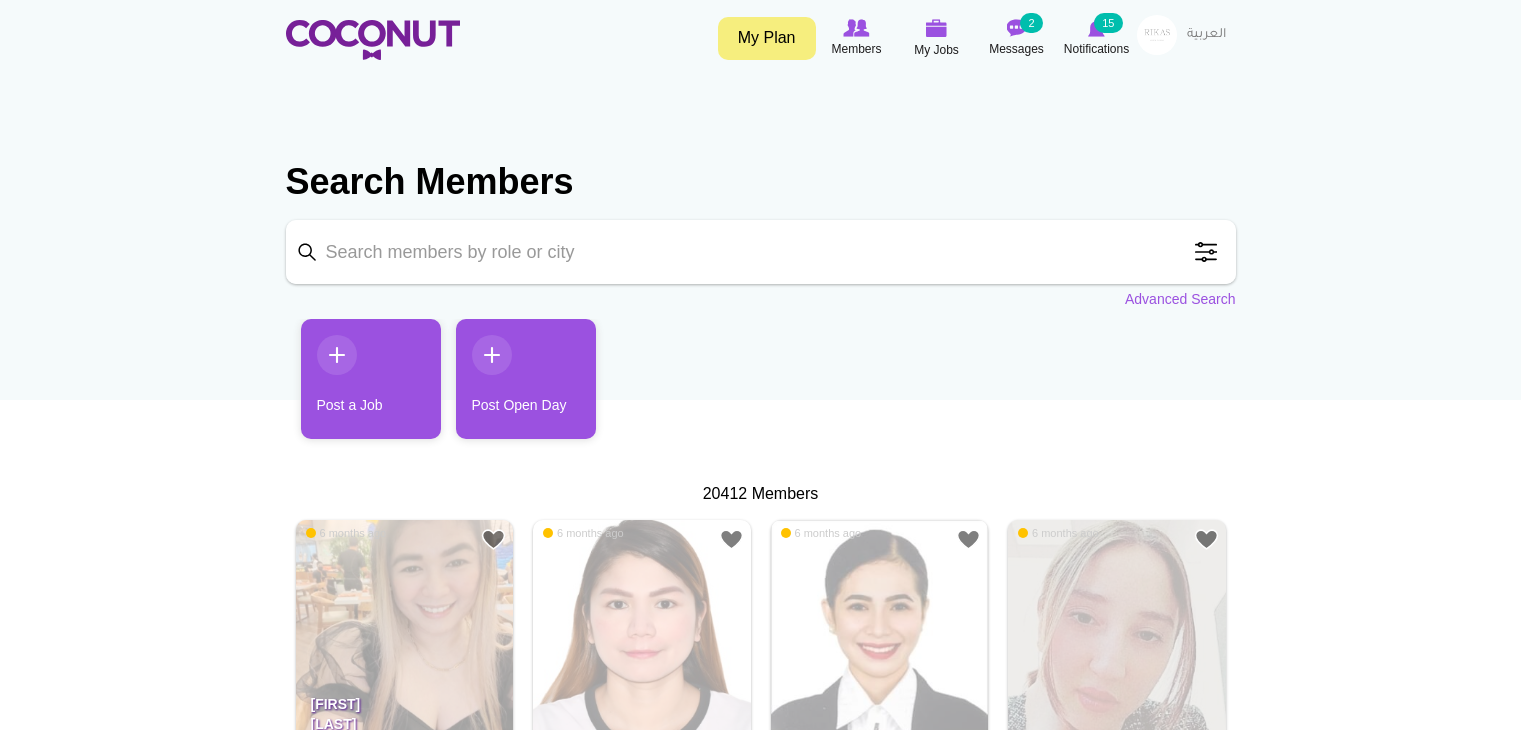 scroll, scrollTop: 0, scrollLeft: 0, axis: both 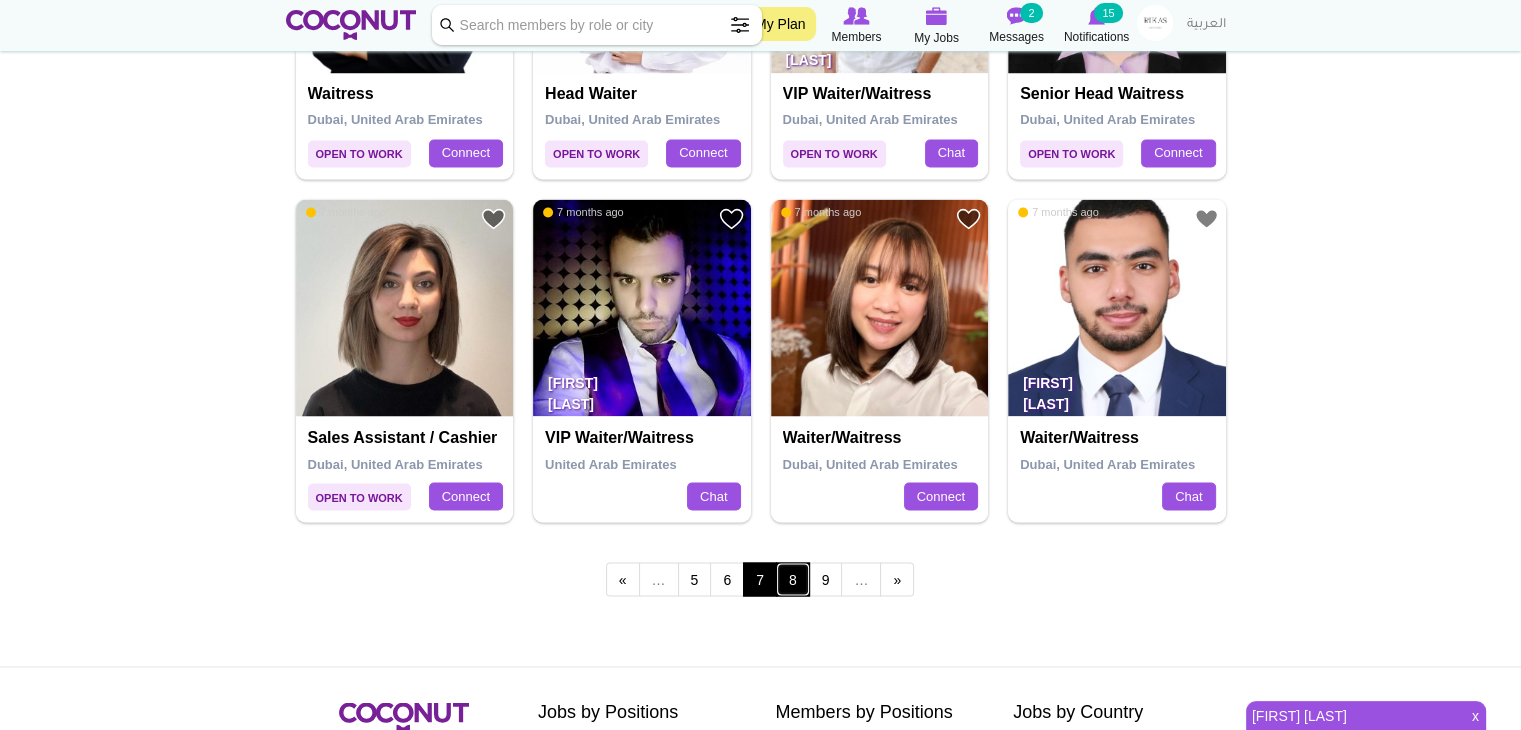 click on "8" at bounding box center (793, 579) 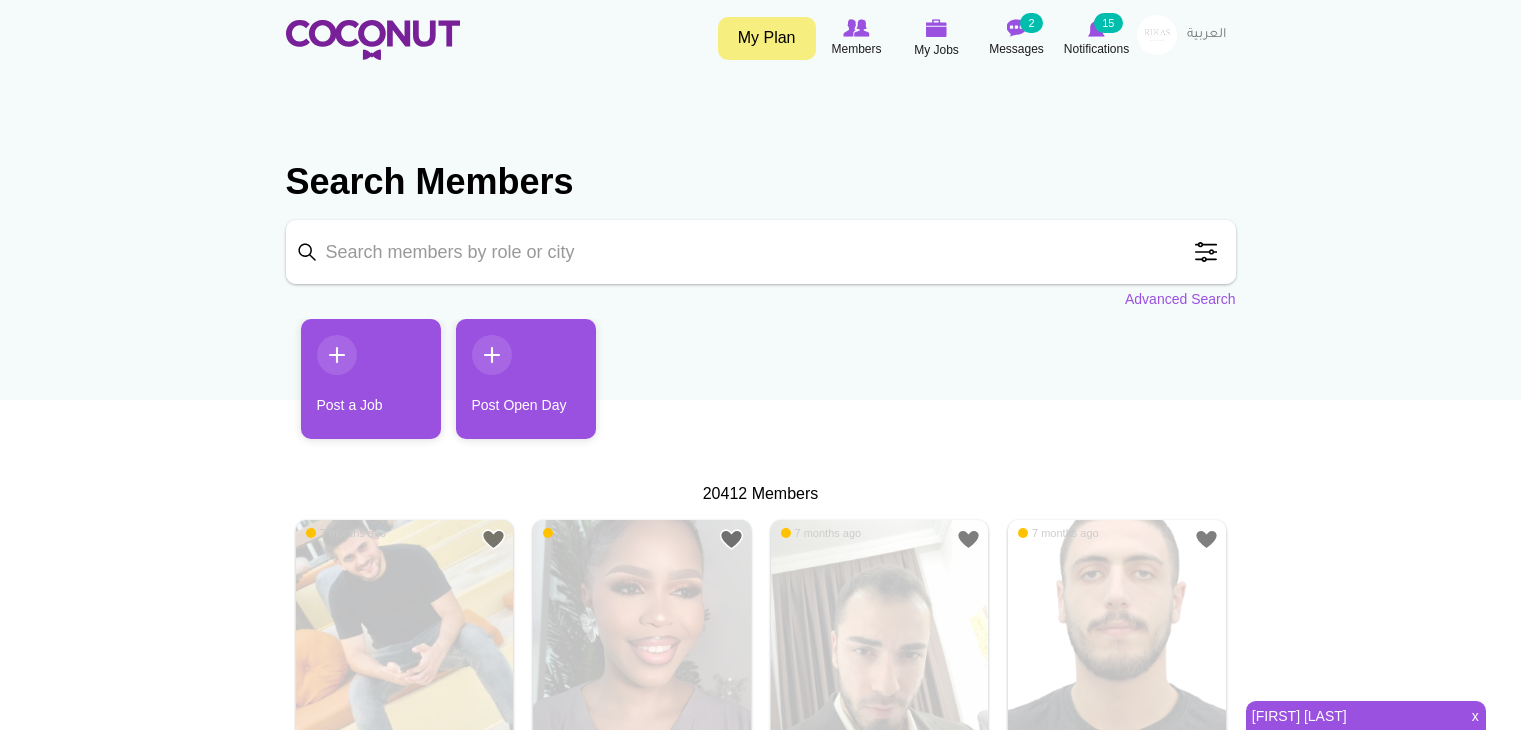 scroll, scrollTop: 0, scrollLeft: 0, axis: both 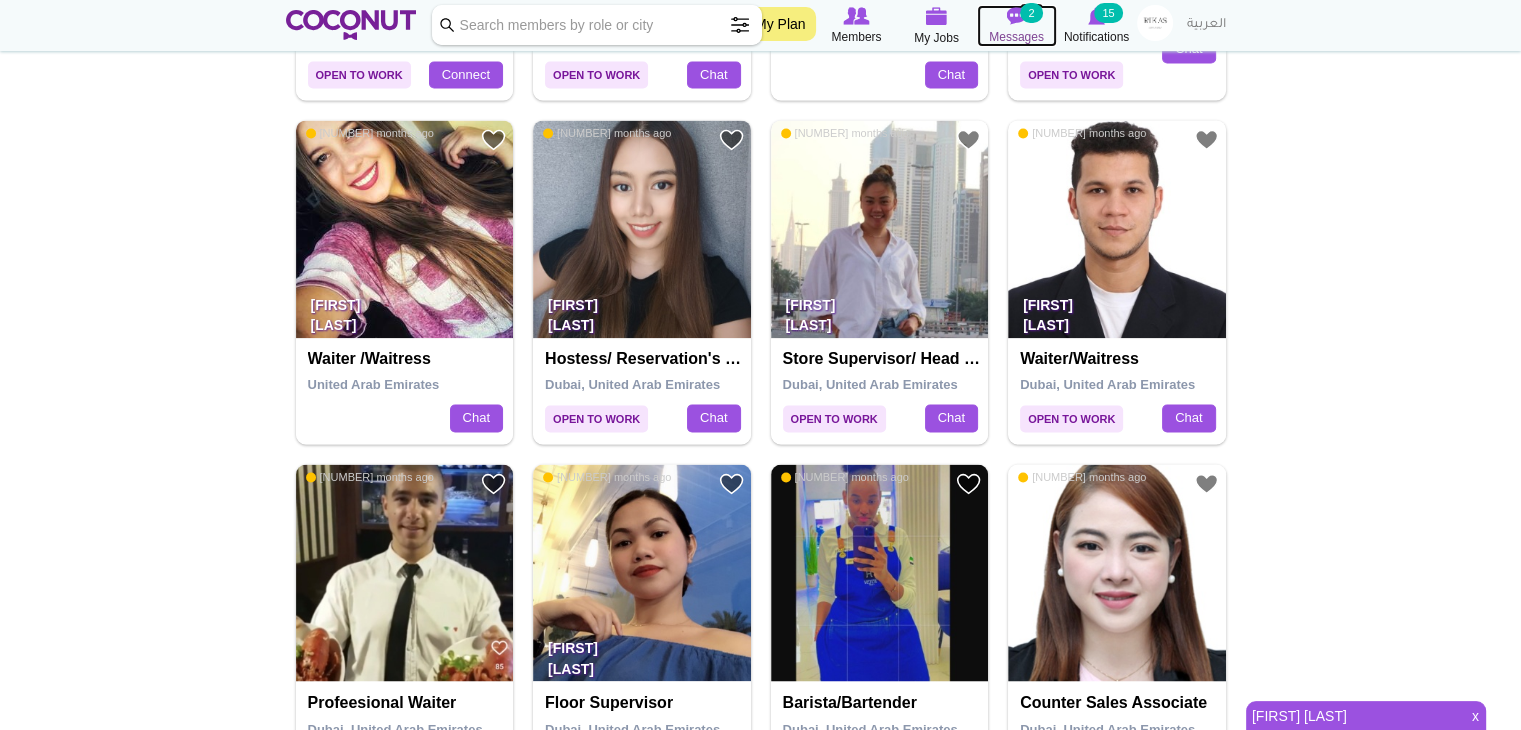 click on "2" at bounding box center (1031, 13) 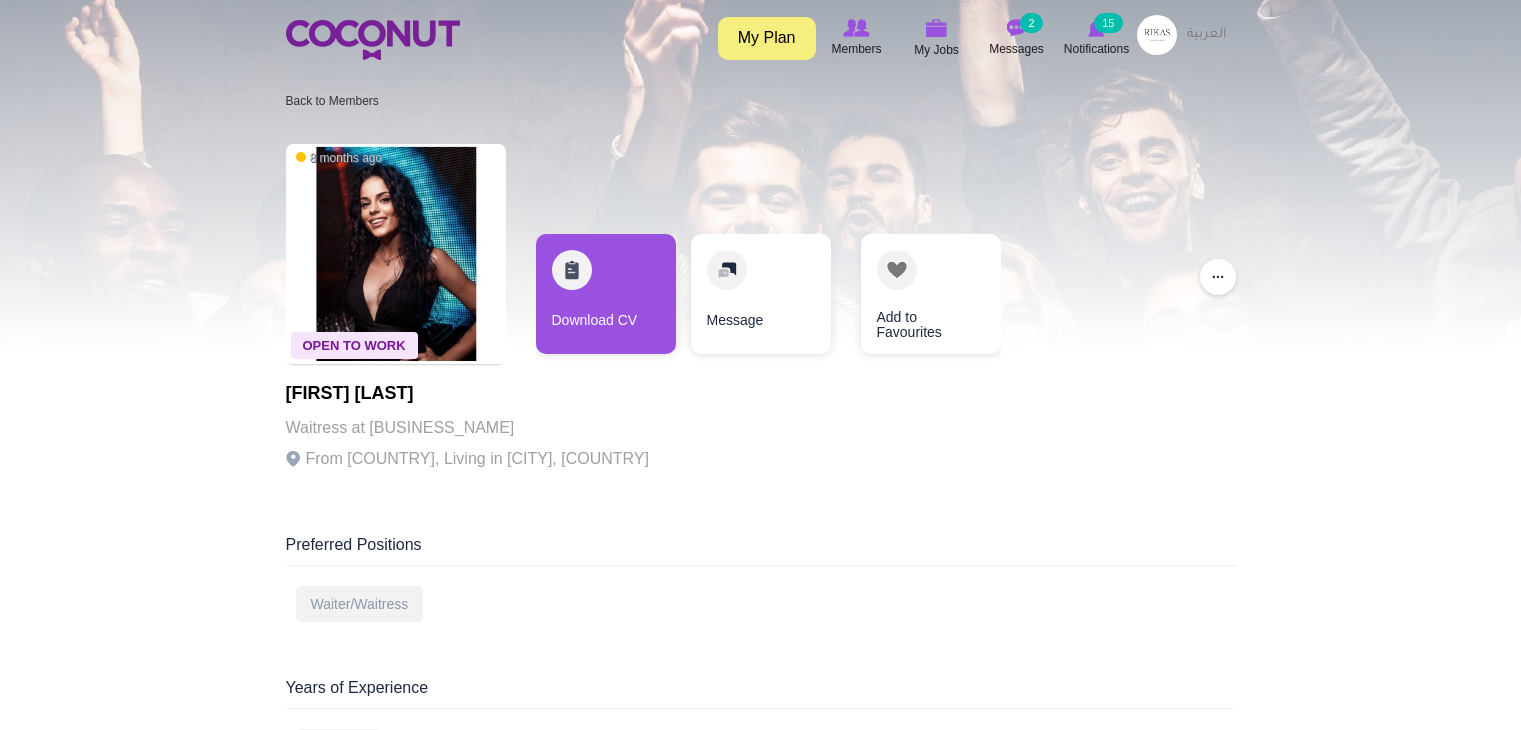 scroll, scrollTop: 0, scrollLeft: 0, axis: both 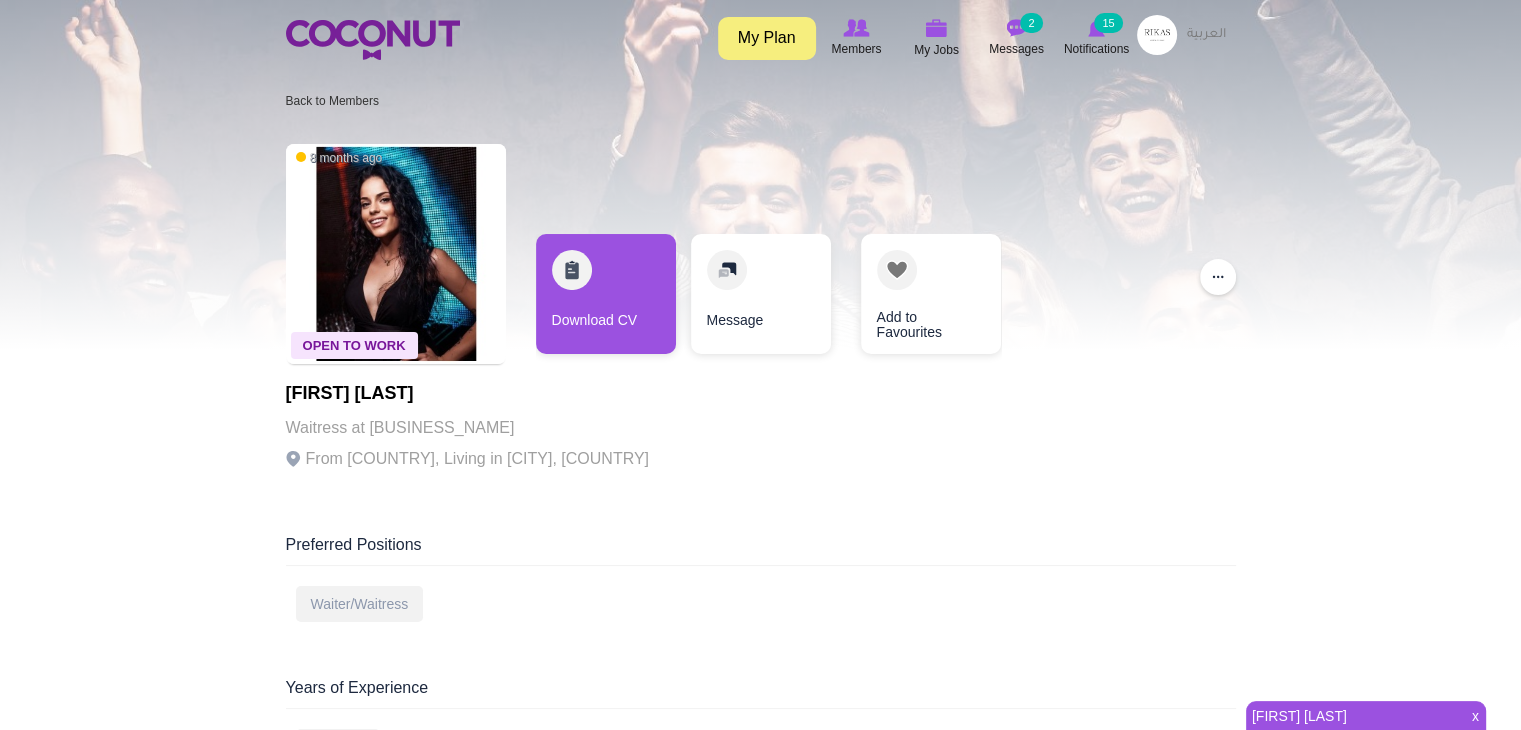 click on "Download CV" at bounding box center [606, 294] 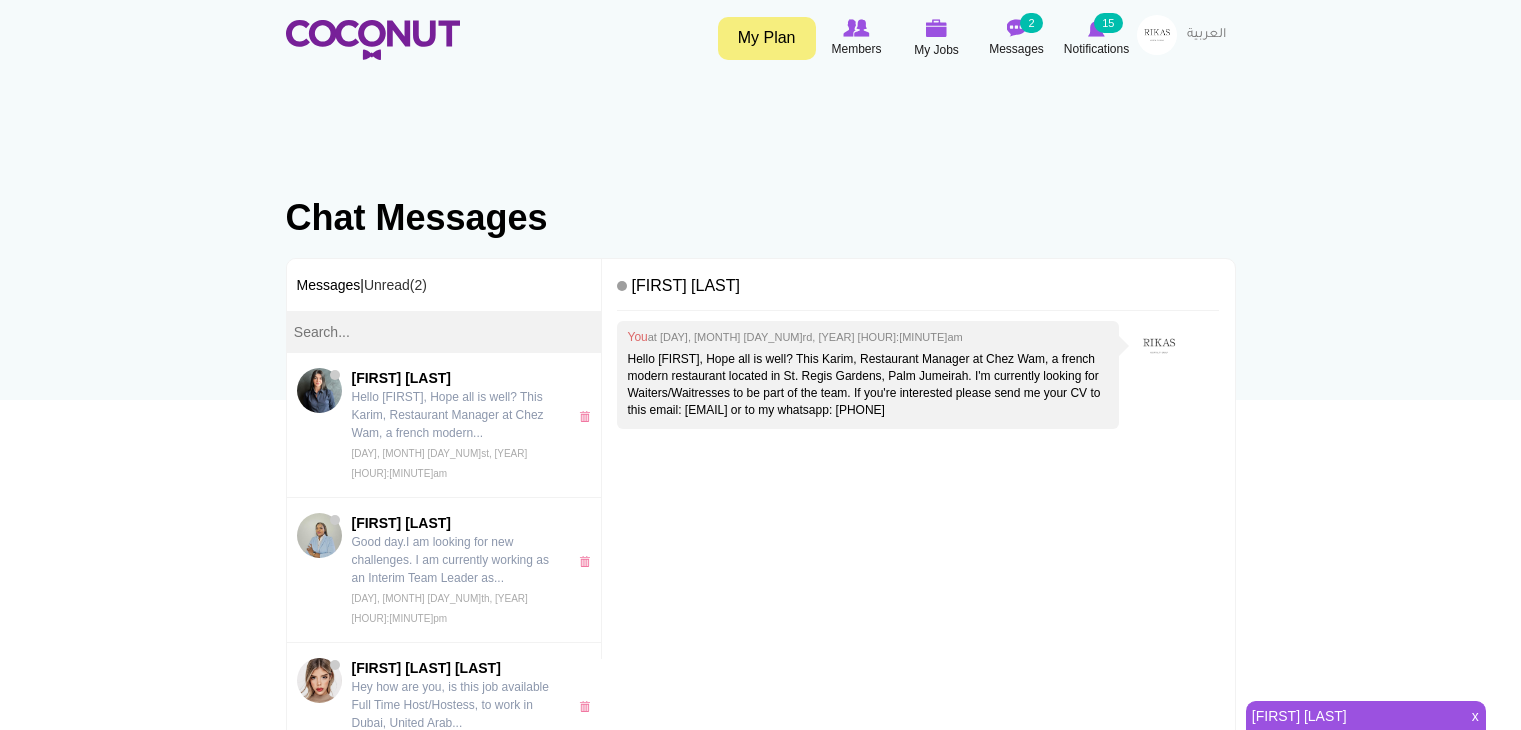 scroll, scrollTop: 0, scrollLeft: 0, axis: both 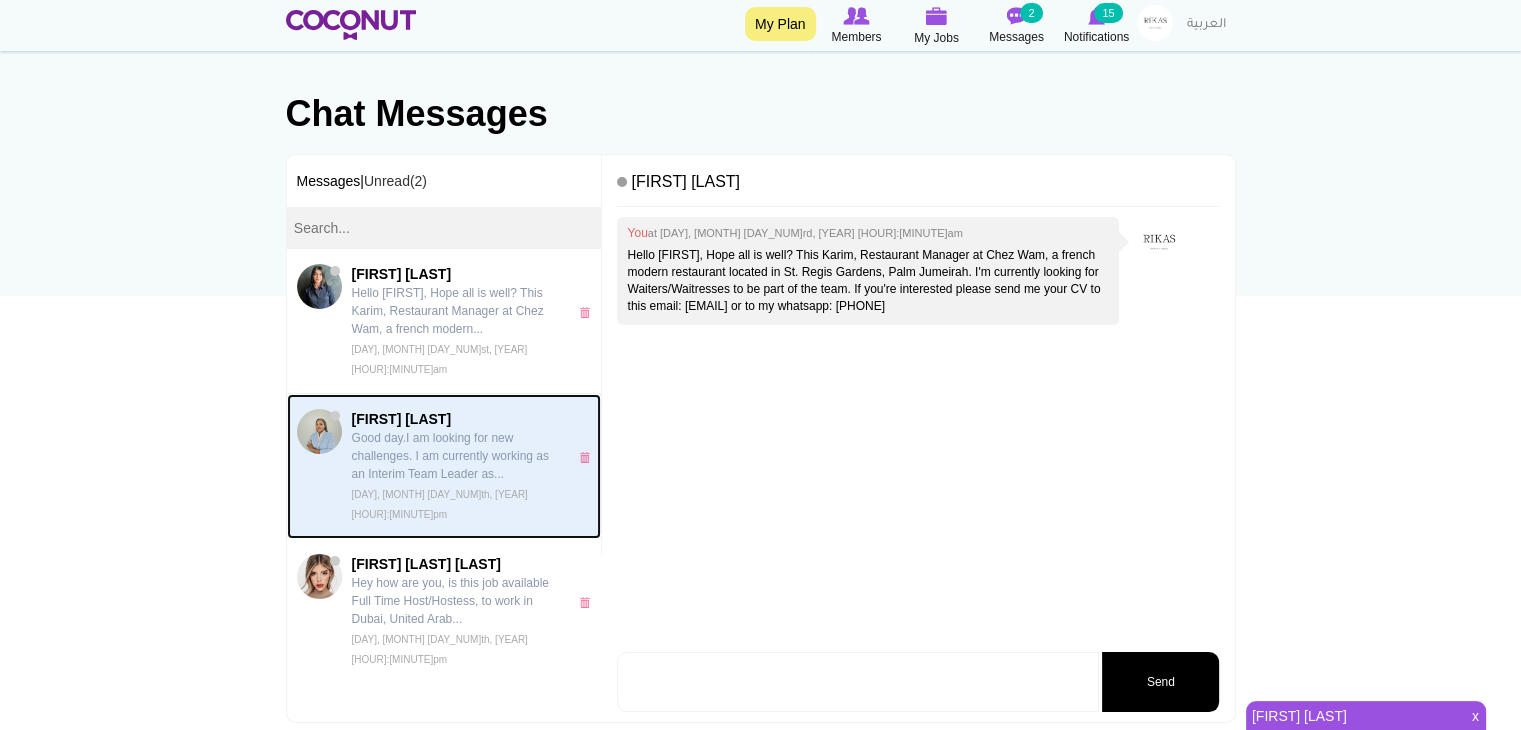 click on "Good day.I am looking for new challenges. I am currently working as an Interim Team Leader as..." at bounding box center (455, 456) 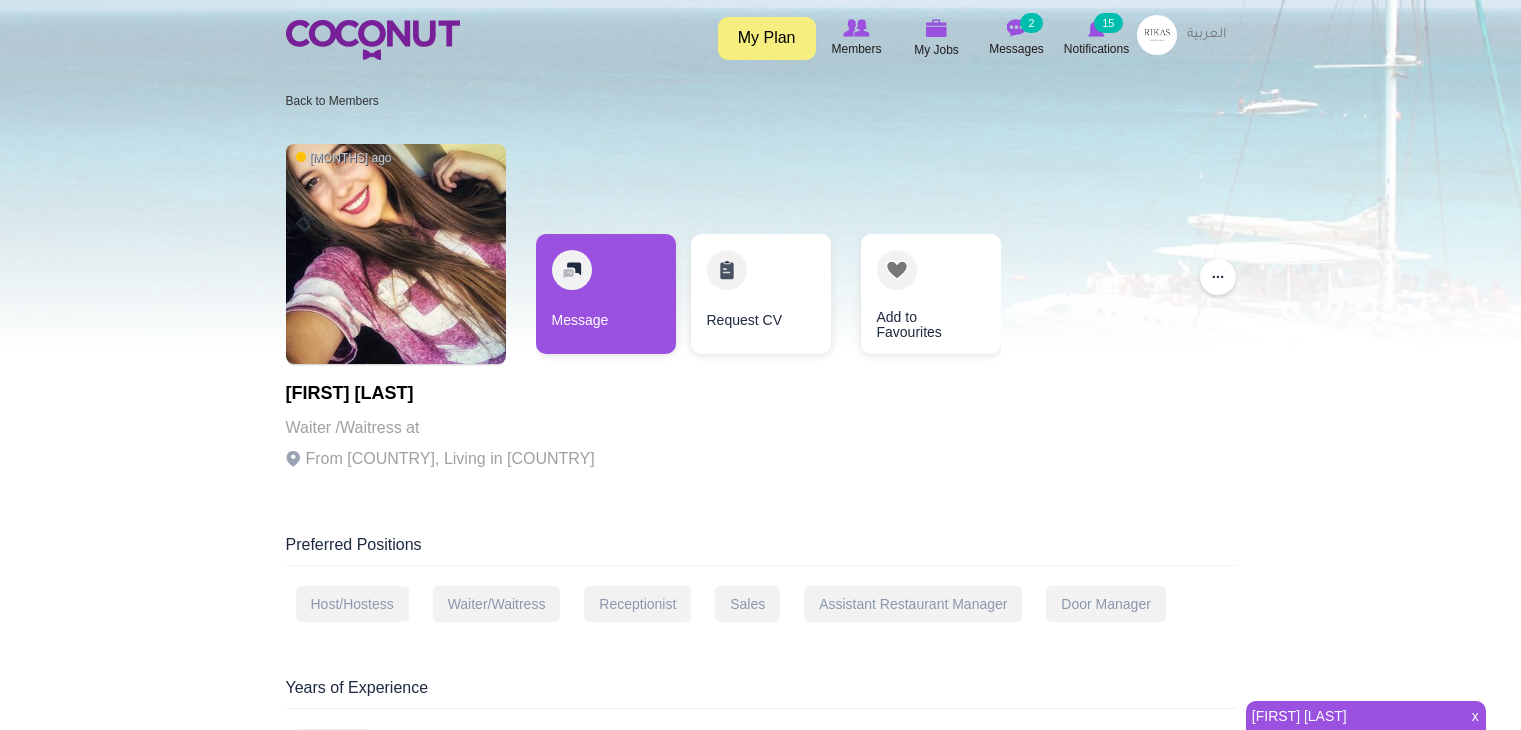 scroll, scrollTop: 0, scrollLeft: 0, axis: both 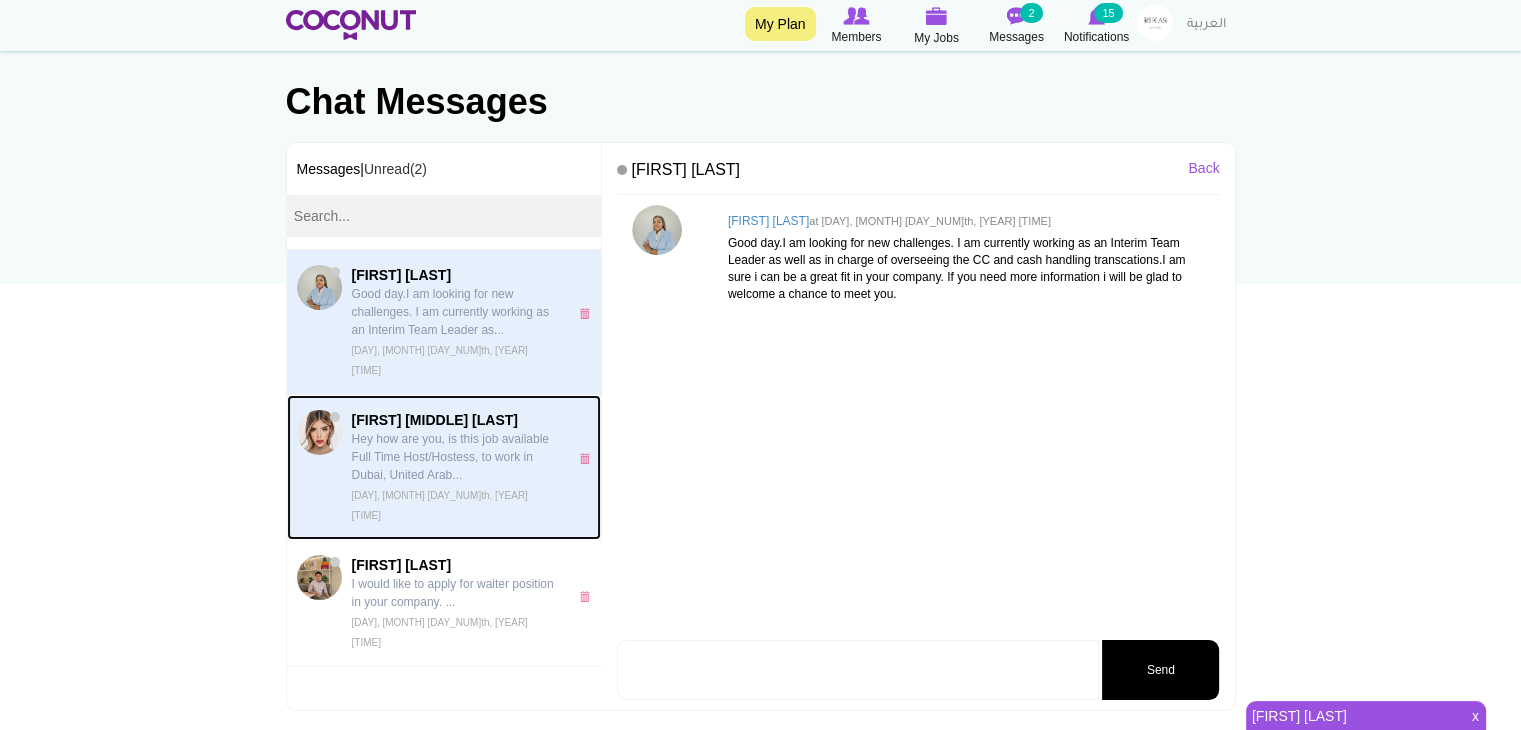 click on "Hey how are you, is this job available  Full Time Host/Hostess, to work in Dubai, United Arab..." at bounding box center [455, 457] 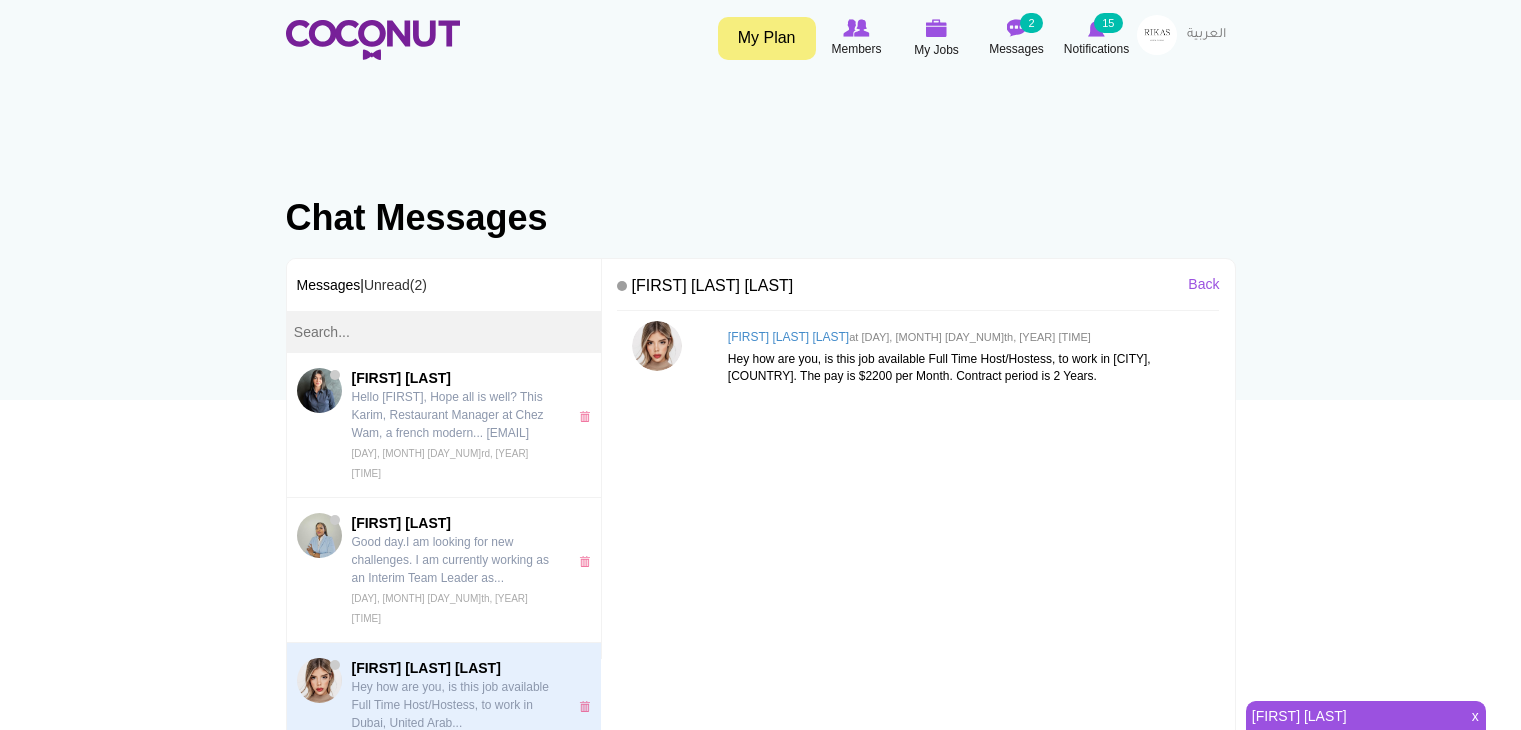 scroll, scrollTop: 0, scrollLeft: 0, axis: both 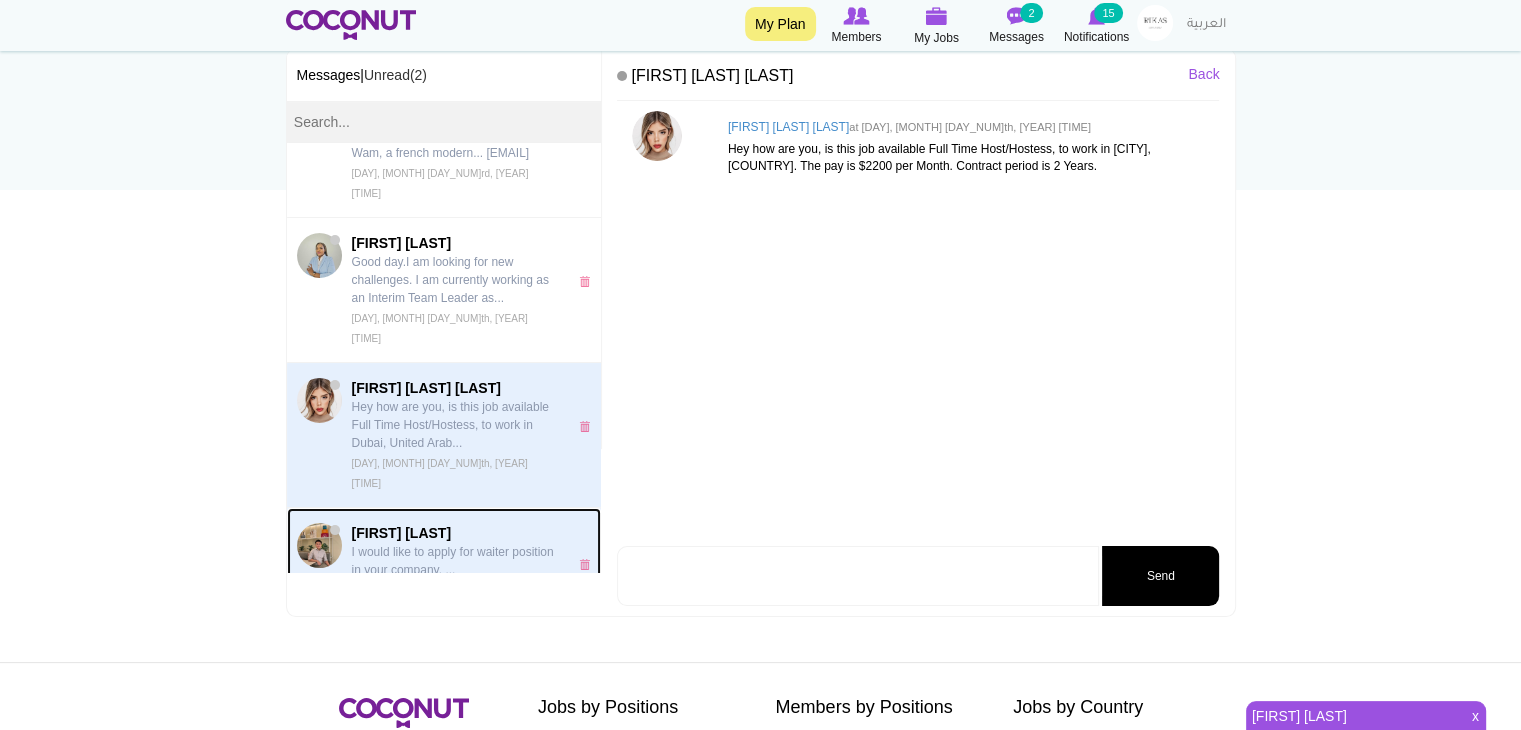 click on "[FIRST] [LAST]" at bounding box center [455, 533] 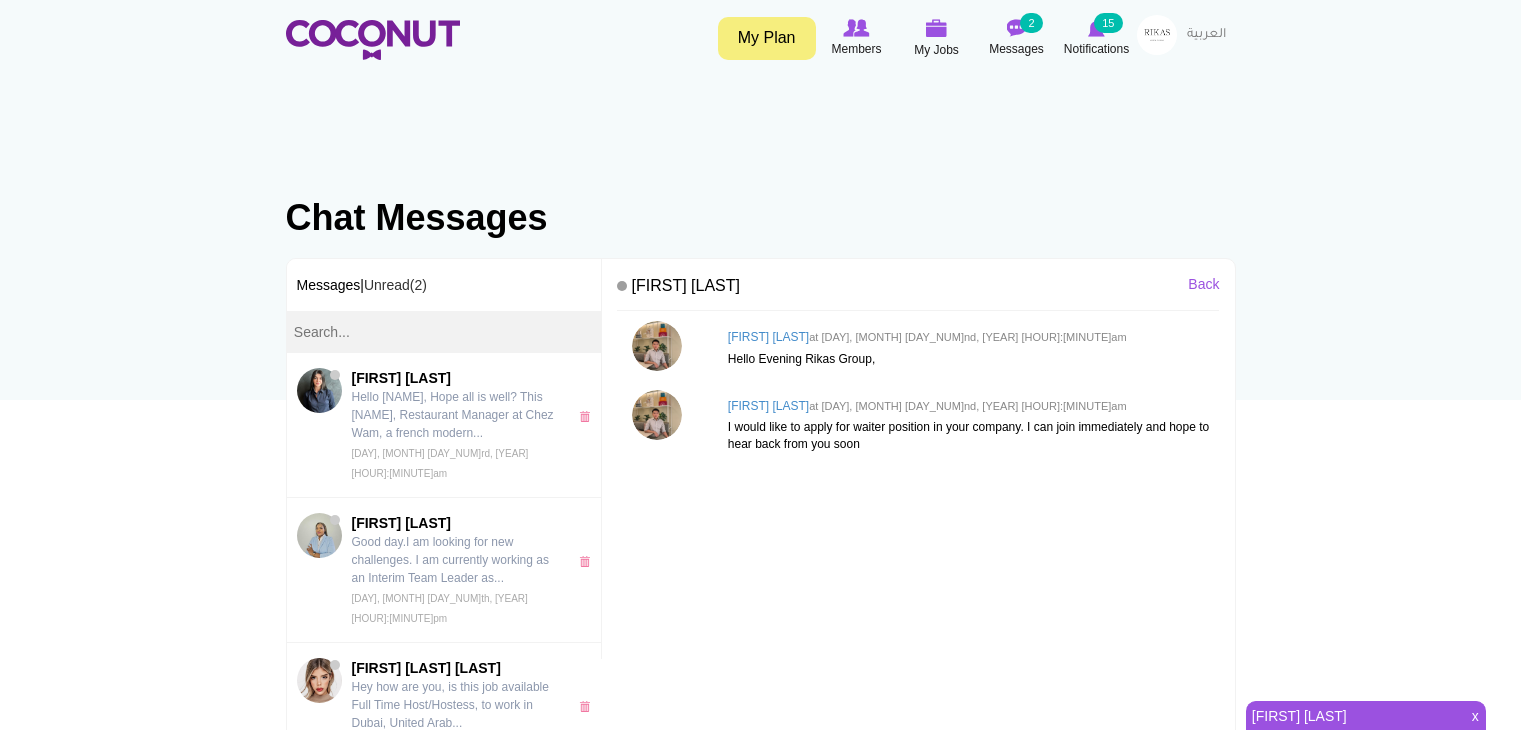 scroll, scrollTop: 0, scrollLeft: 0, axis: both 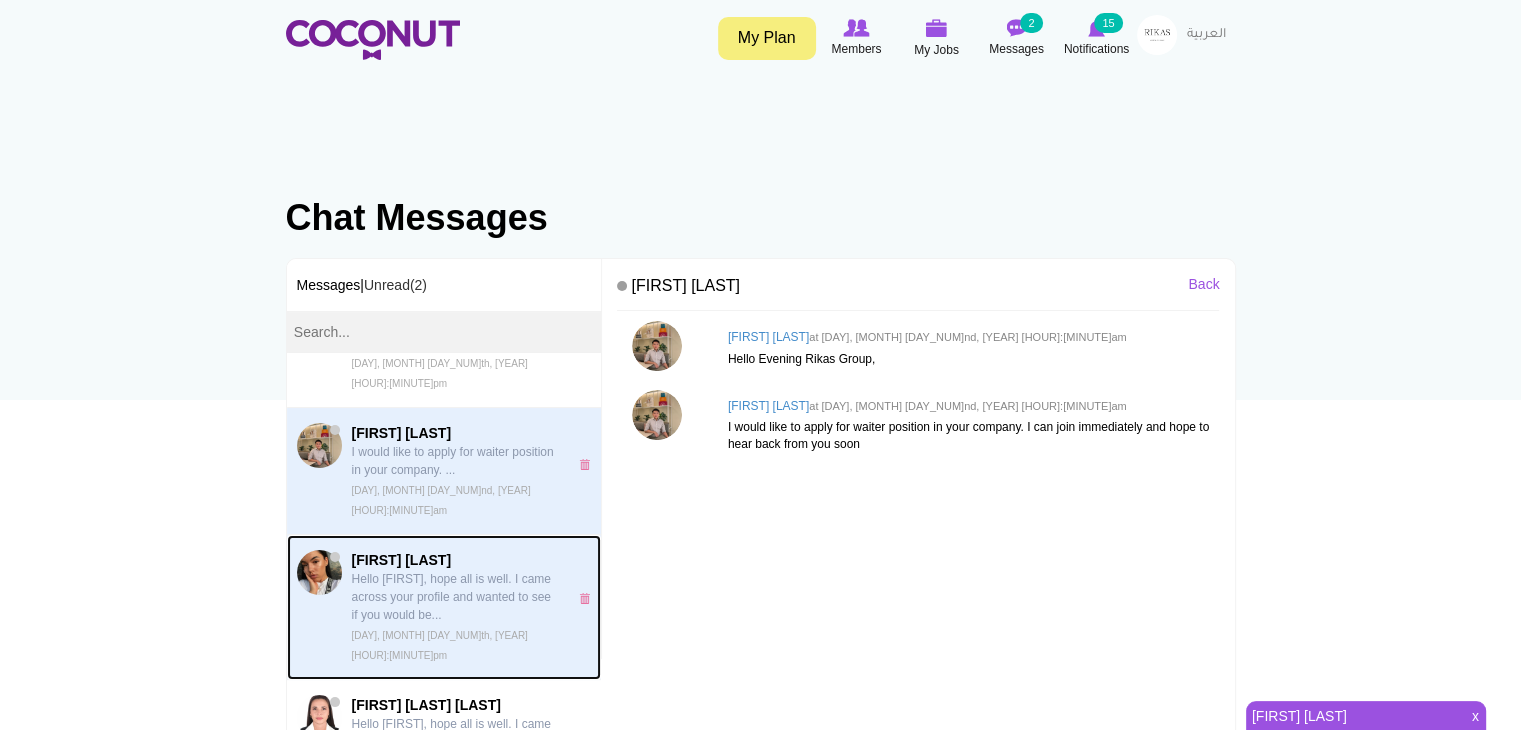 click on "Hello [FIRST], hope all is well. I came across your profile and wanted to see if you would be..." at bounding box center (455, 597) 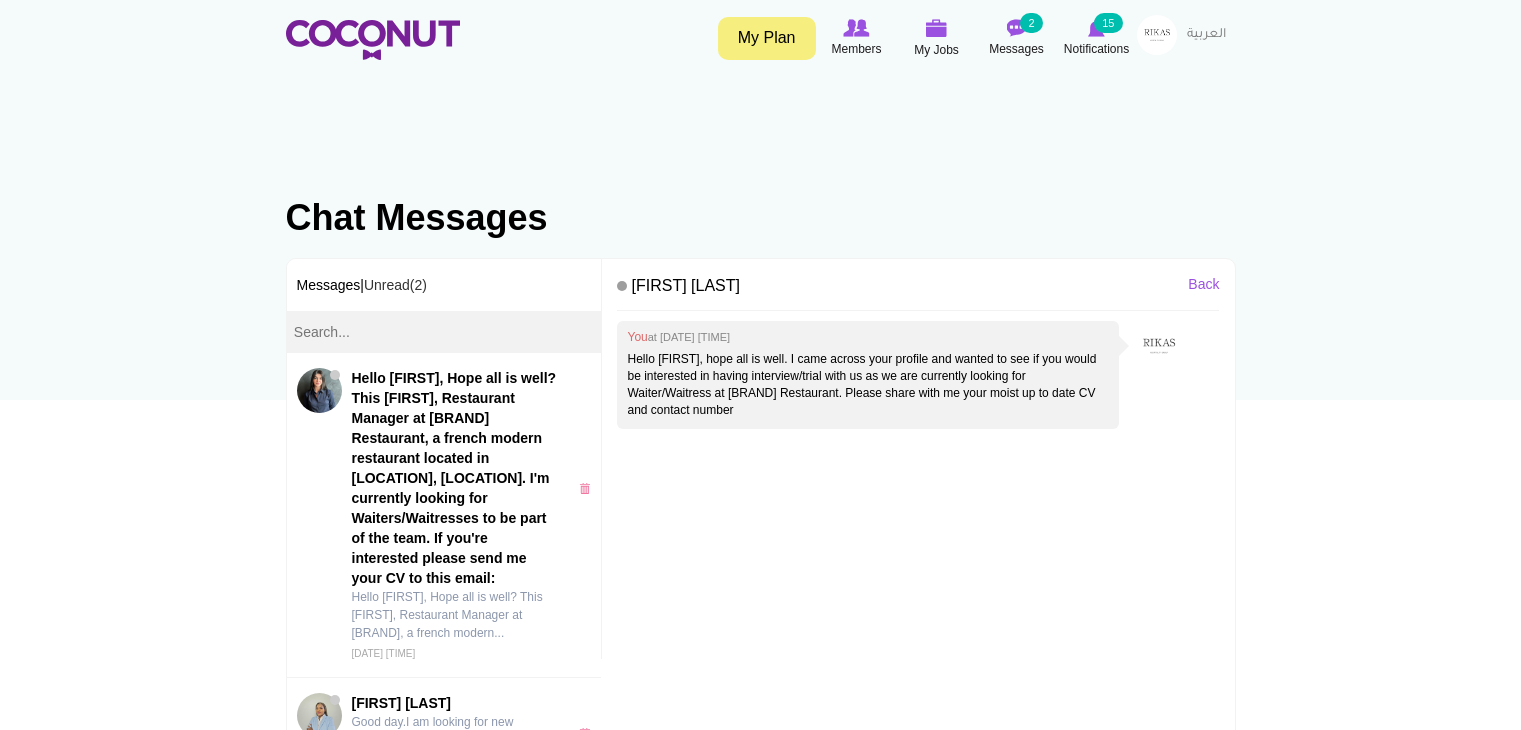 scroll, scrollTop: 0, scrollLeft: 0, axis: both 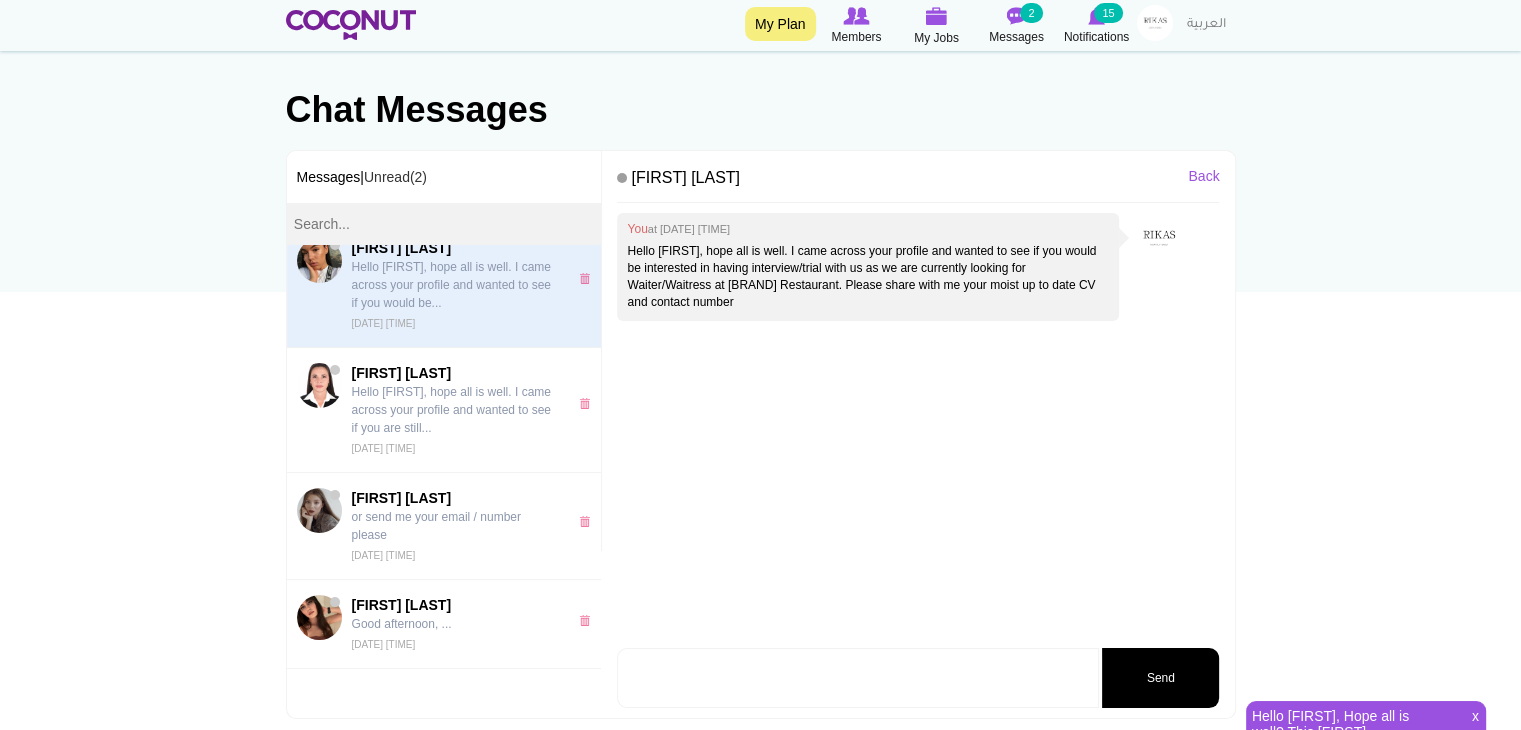 click on "[FIRST] [LAST]" at bounding box center (455, 783) 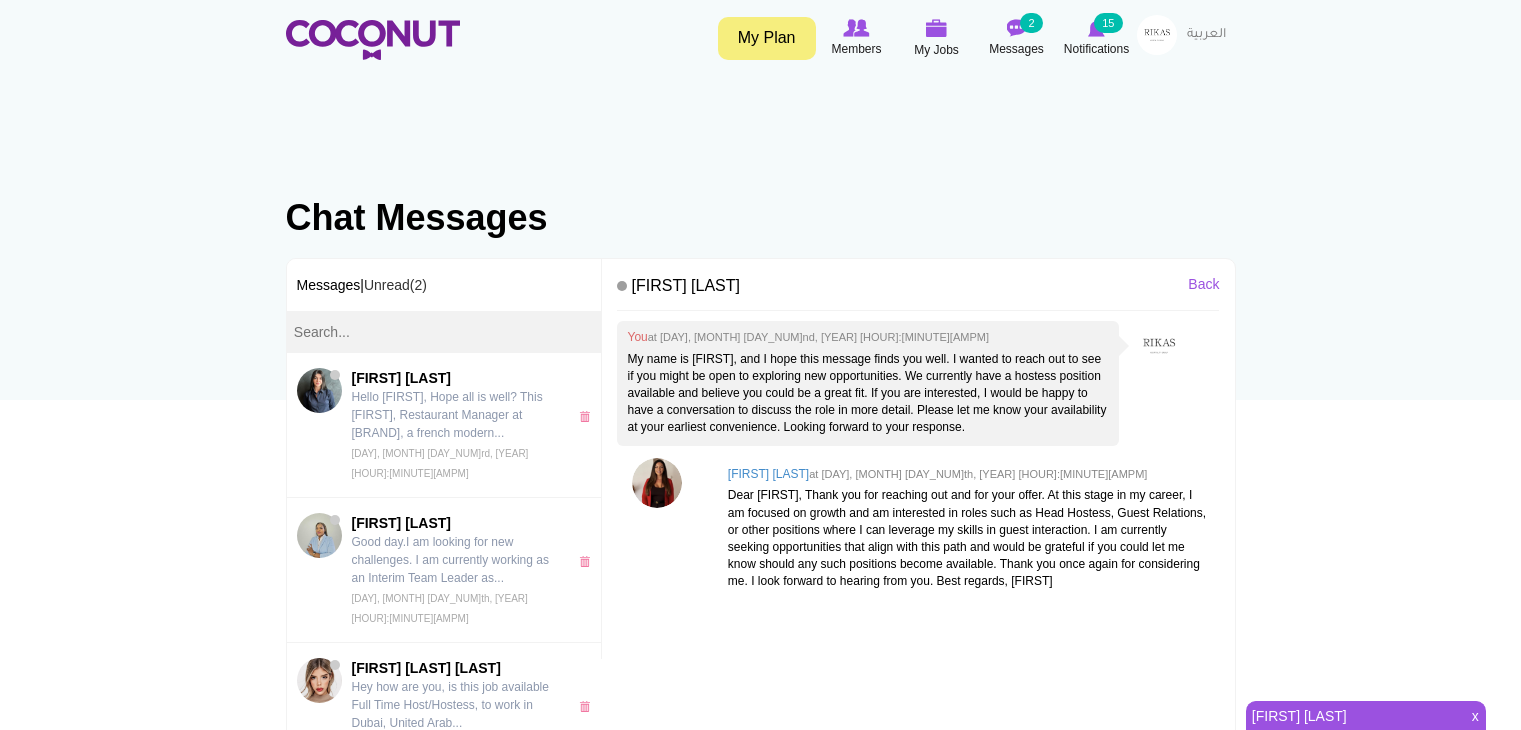 scroll, scrollTop: 0, scrollLeft: 0, axis: both 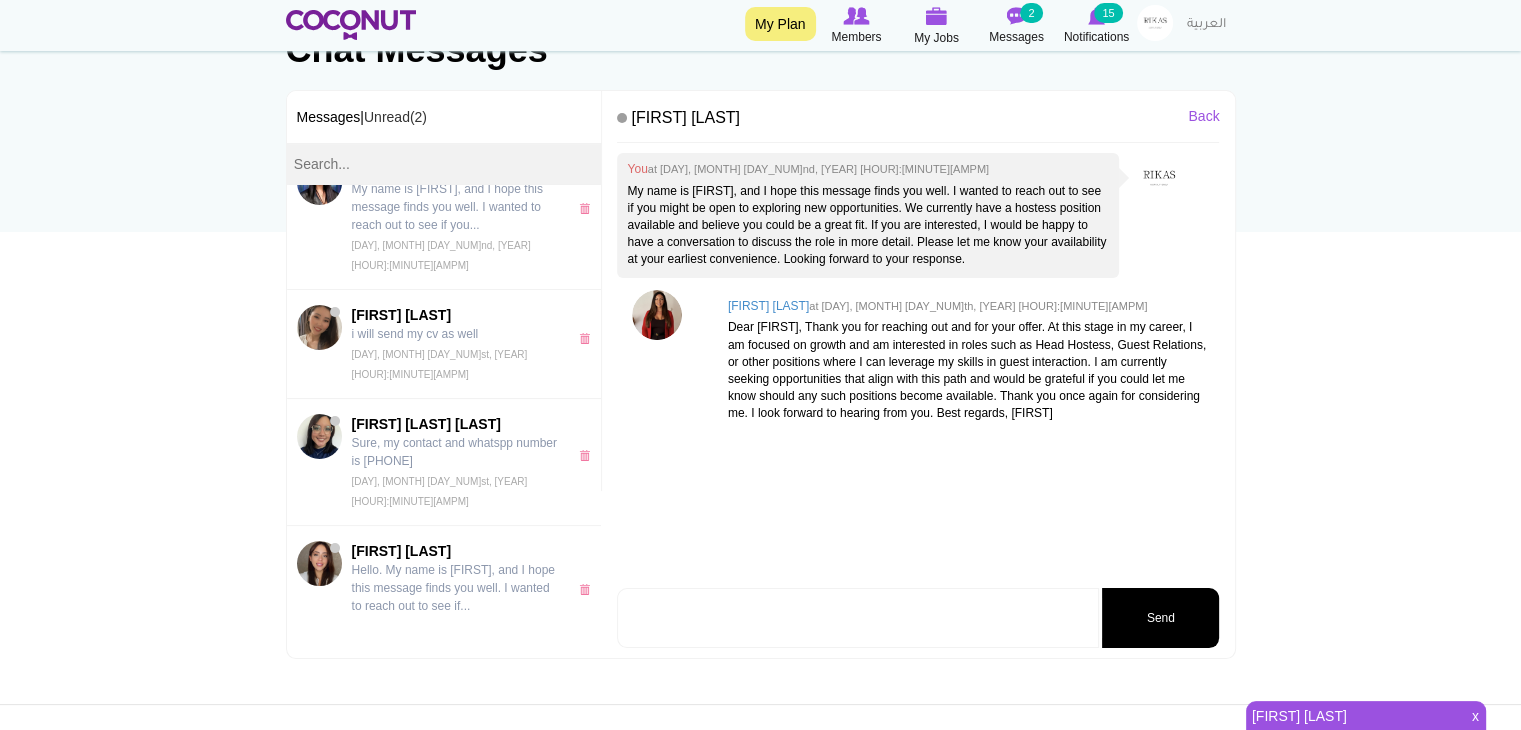 click on "[FIRST] [LAST]" at bounding box center [455, 696] 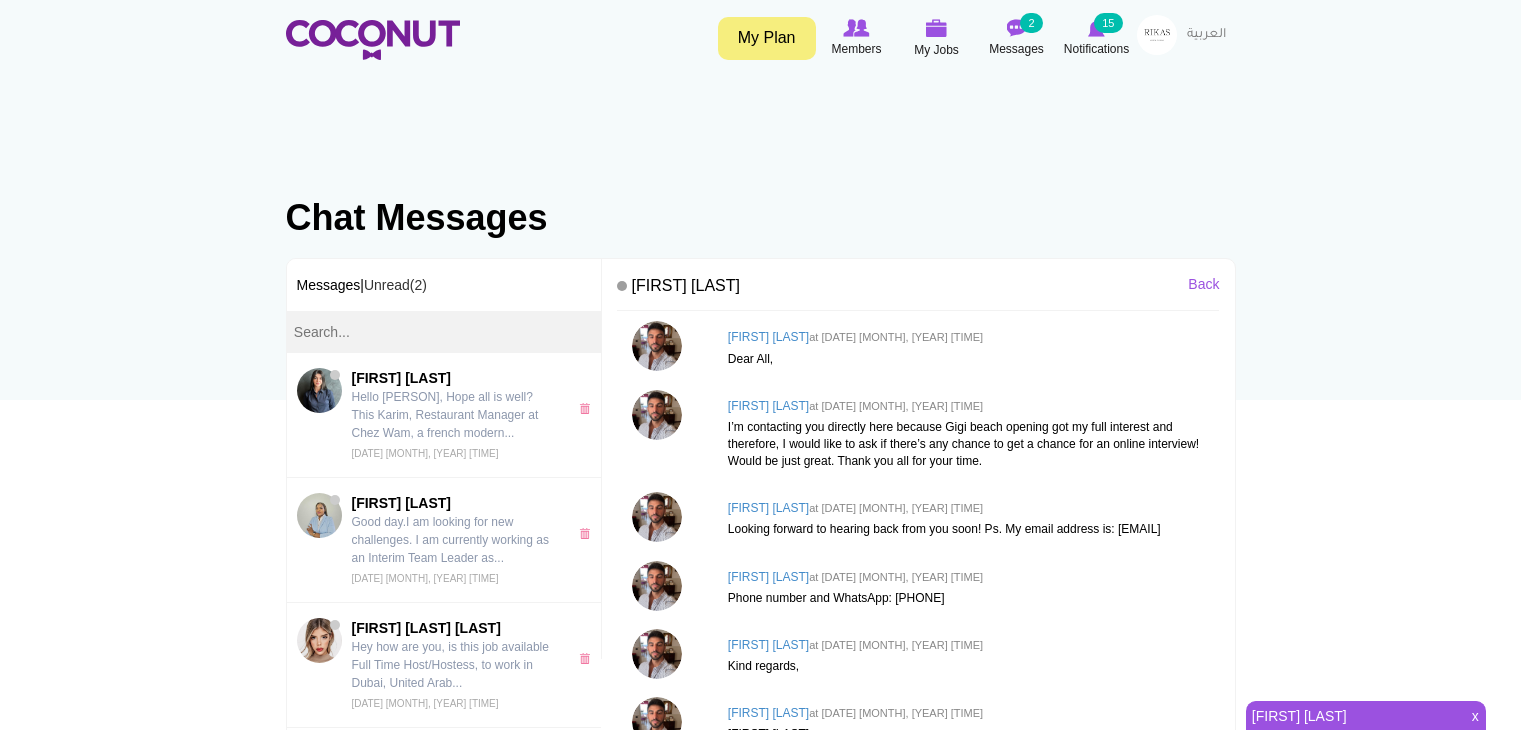 scroll, scrollTop: 0, scrollLeft: 0, axis: both 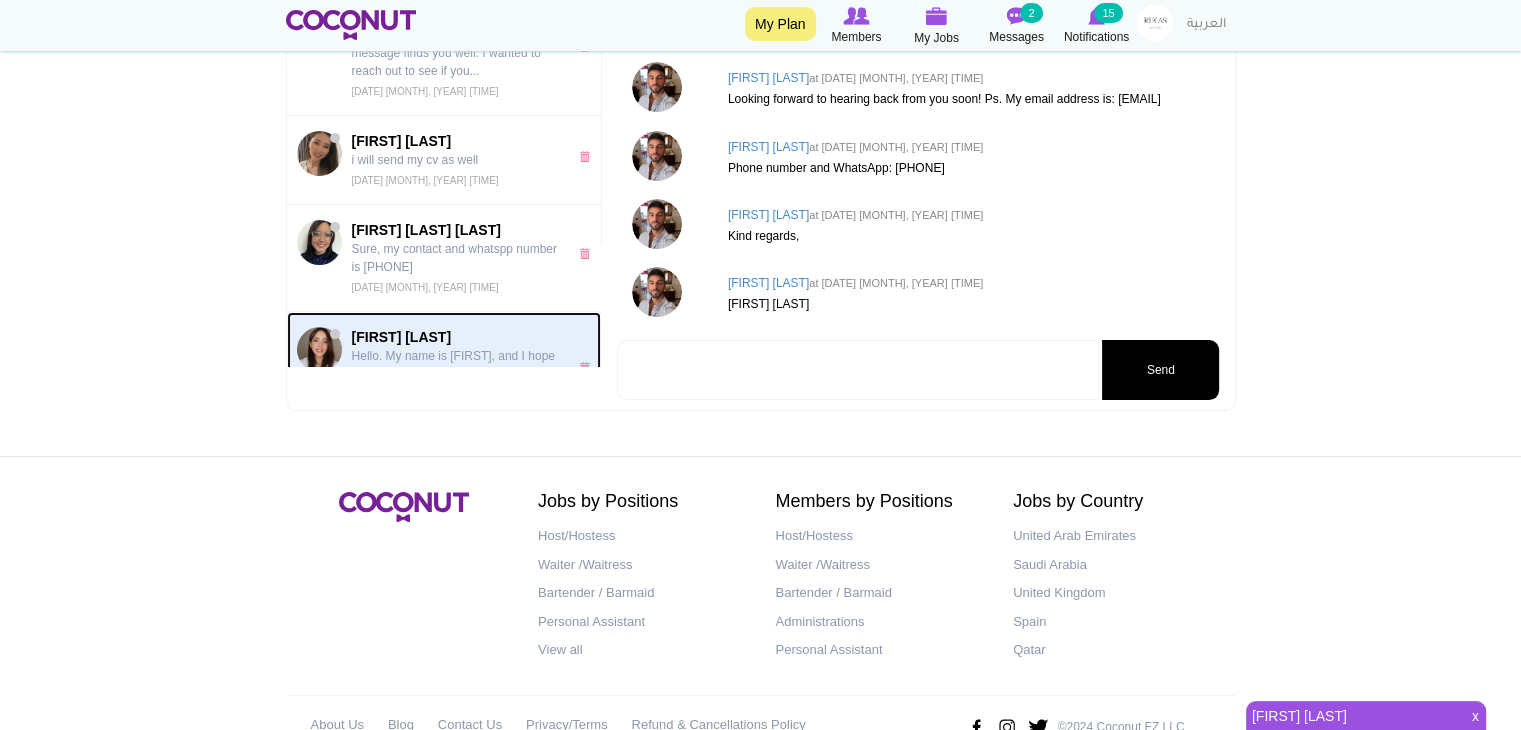 click on "[FIRST] [LAST]" at bounding box center [455, 337] 